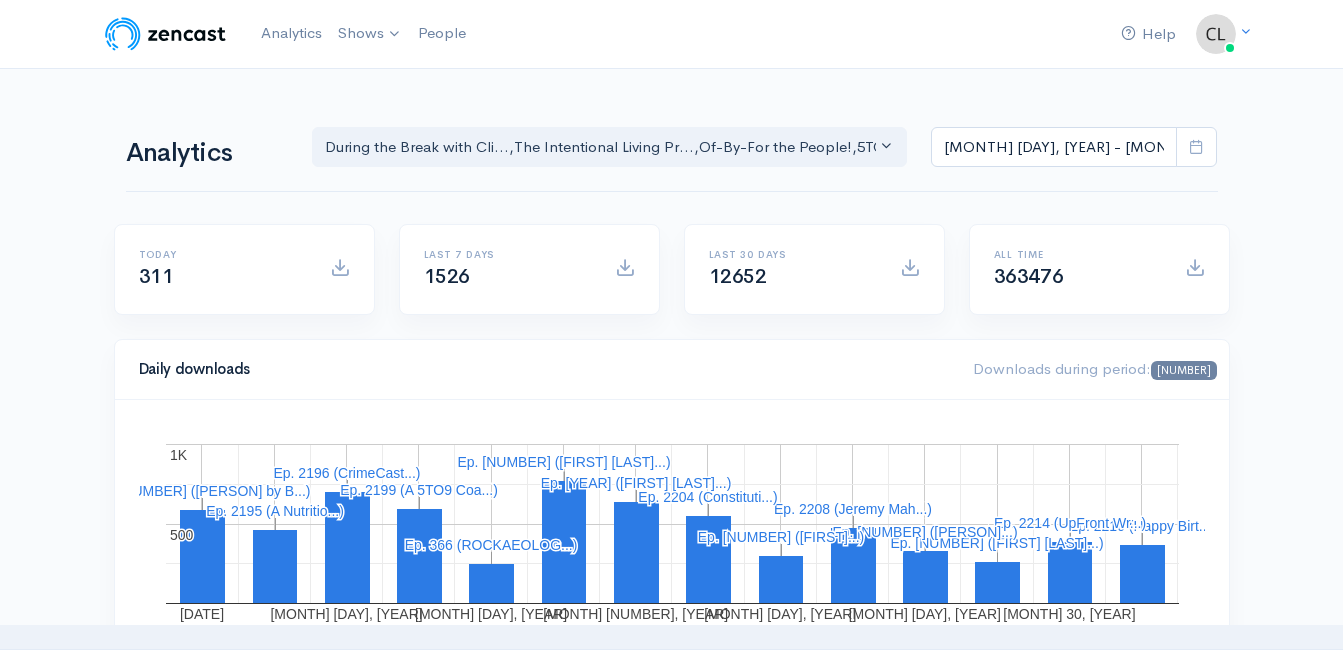 scroll, scrollTop: 0, scrollLeft: 0, axis: both 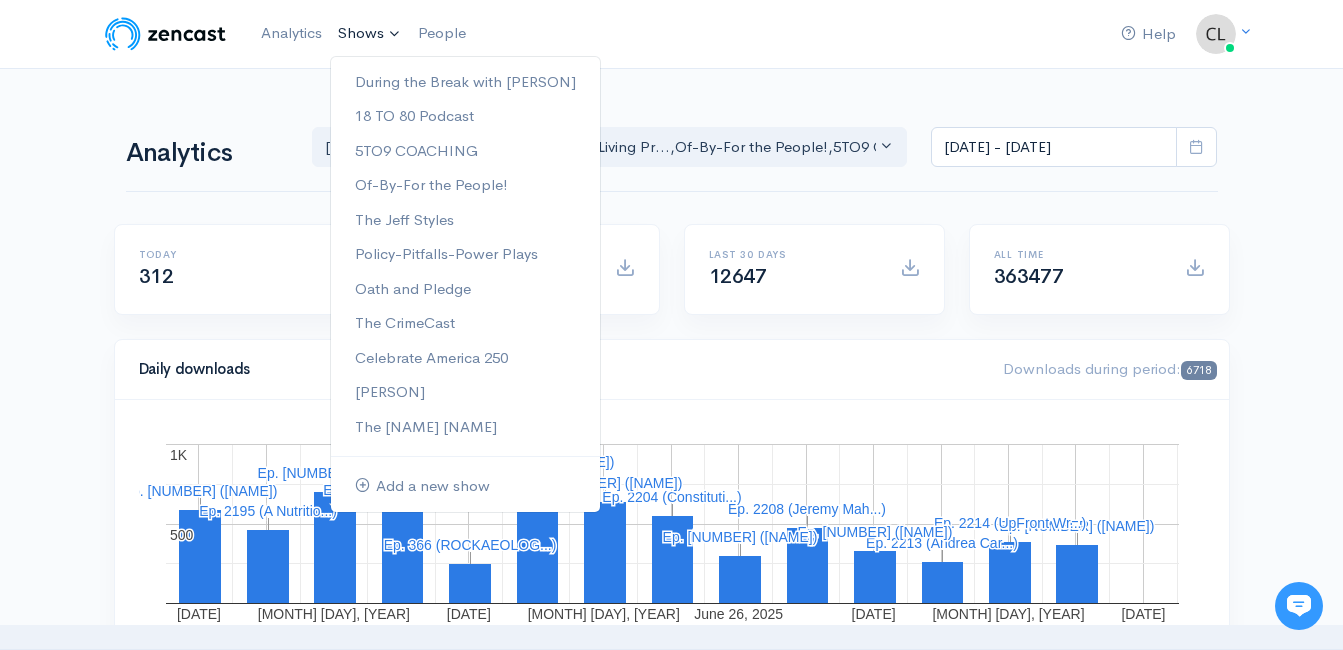 click on "Shows" at bounding box center [370, 34] 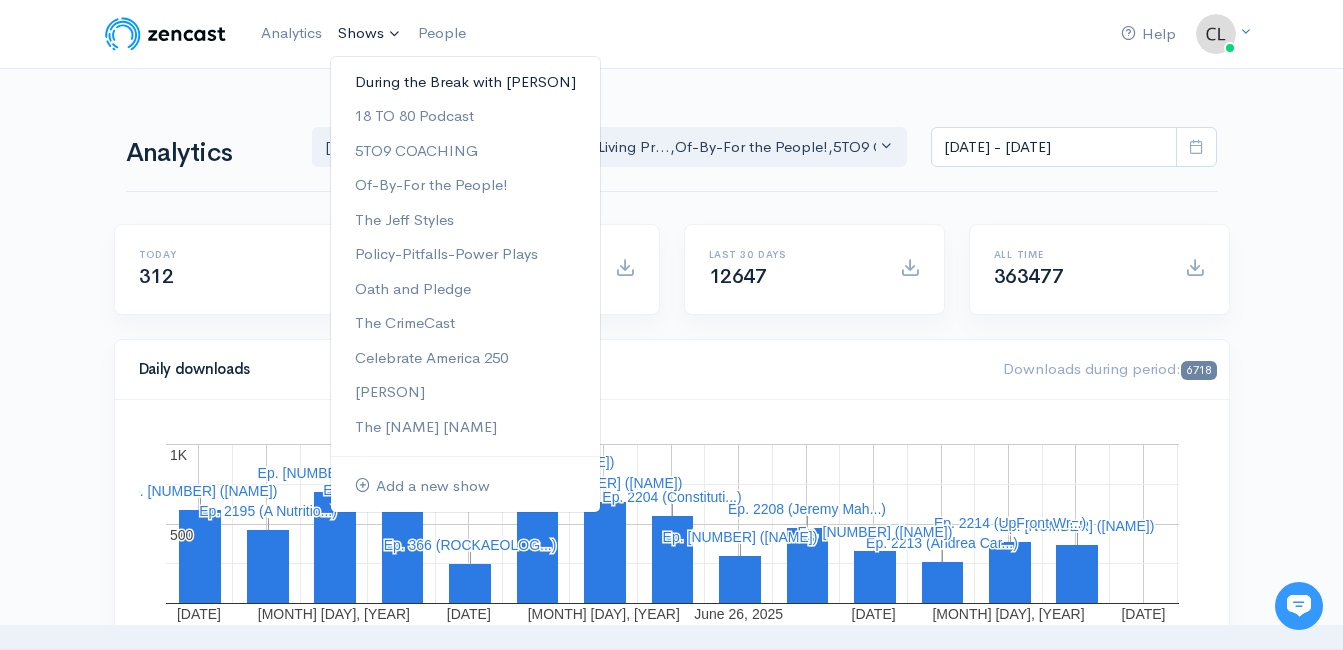 click on "During the Break with [FIRST] [LAST]" at bounding box center (480, 82) 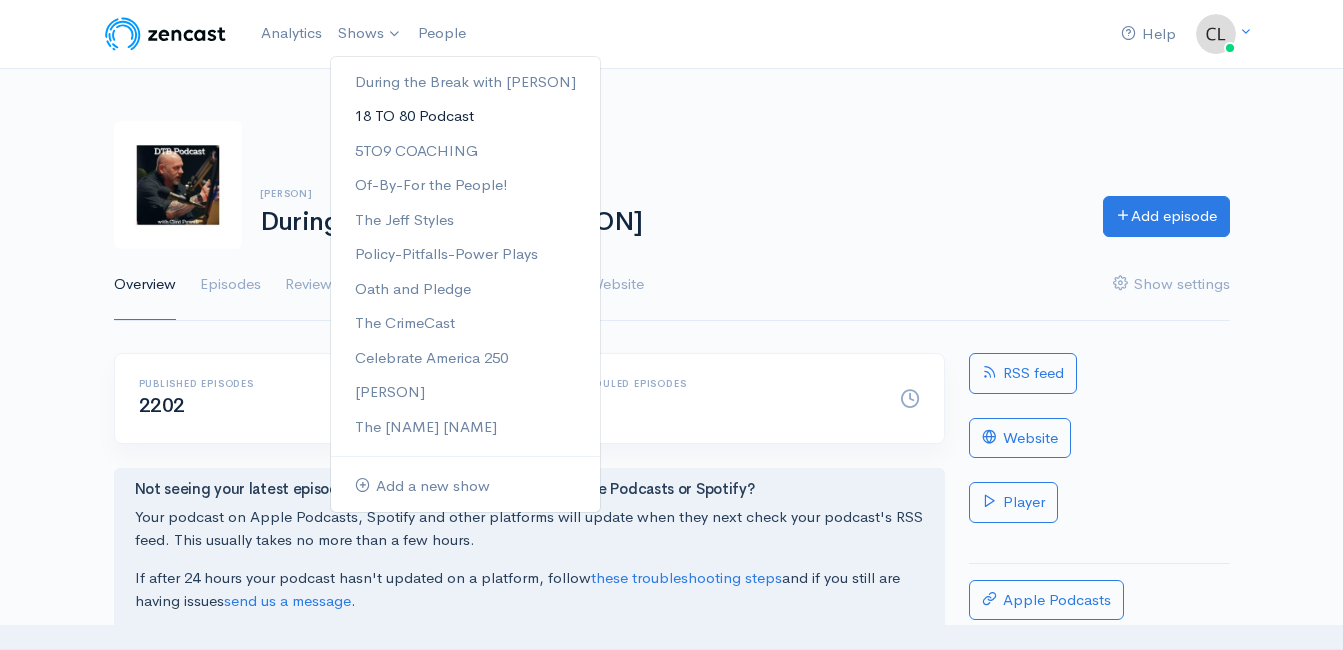 scroll, scrollTop: 0, scrollLeft: 0, axis: both 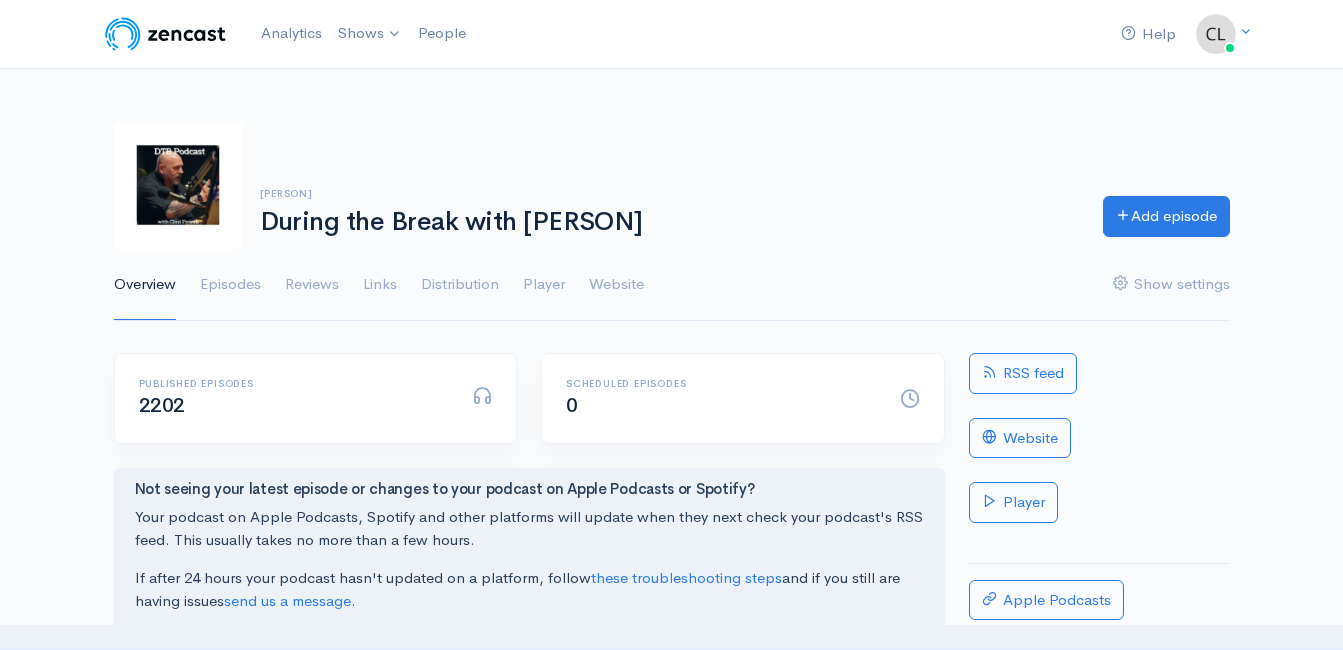 click on "[FIRST] [LAST]
During the Break with [FIRST] [LAST]
Add episode" at bounding box center [672, 185] 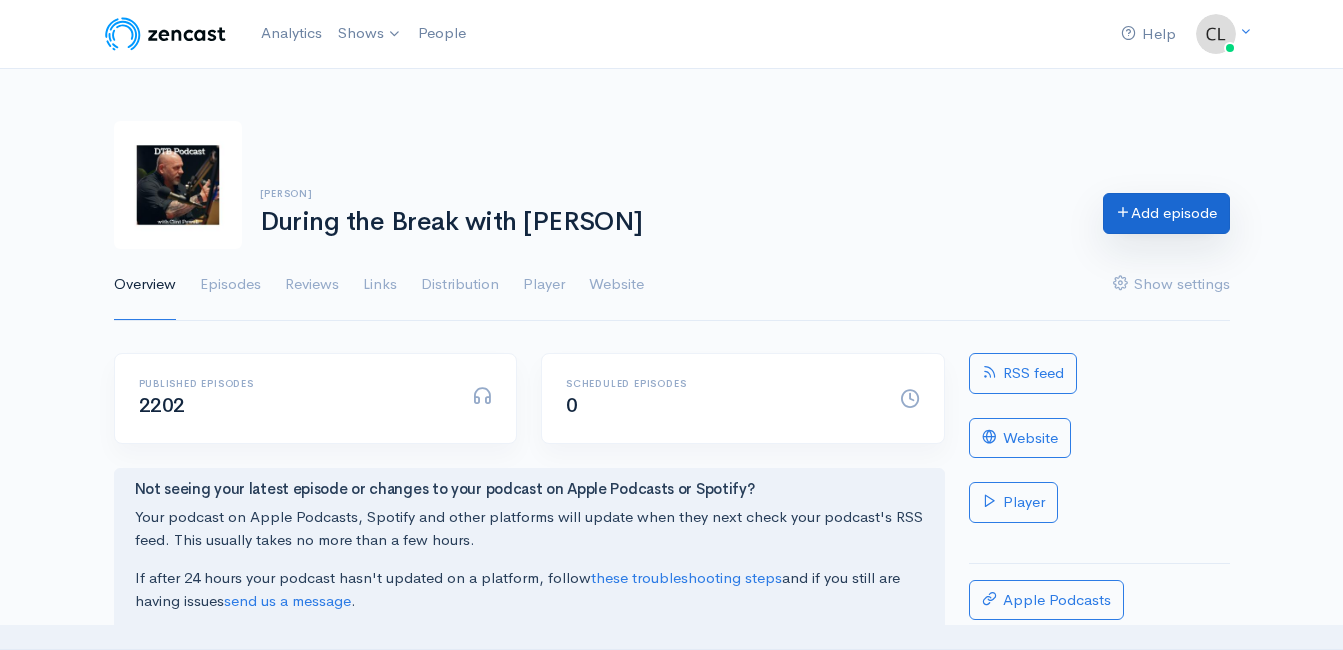 click on "Add episode" at bounding box center [1166, 213] 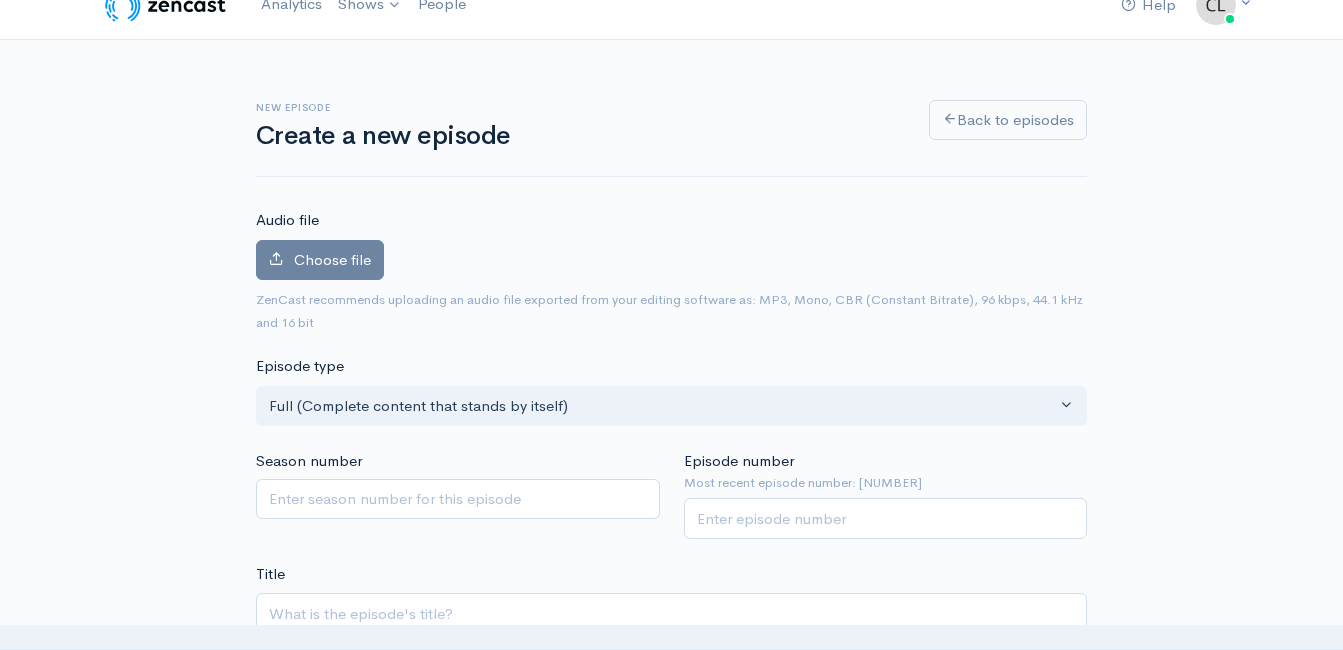 scroll, scrollTop: 0, scrollLeft: 0, axis: both 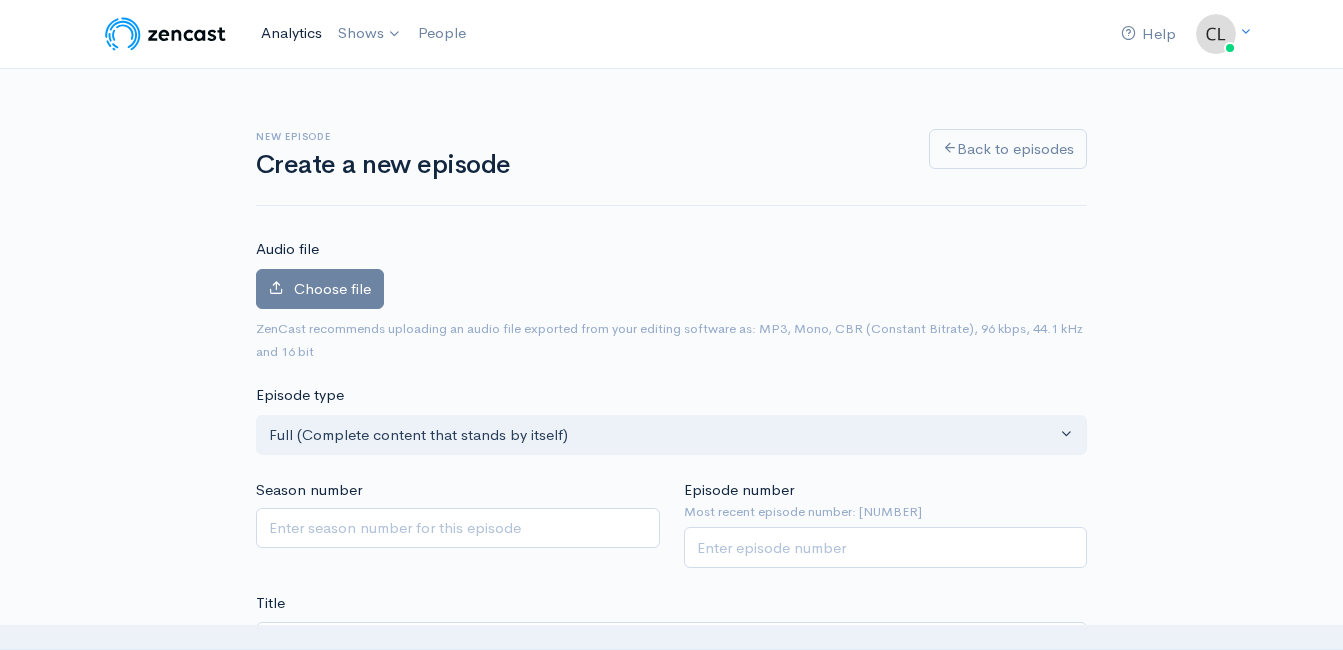 click on "Analytics" at bounding box center [291, 33] 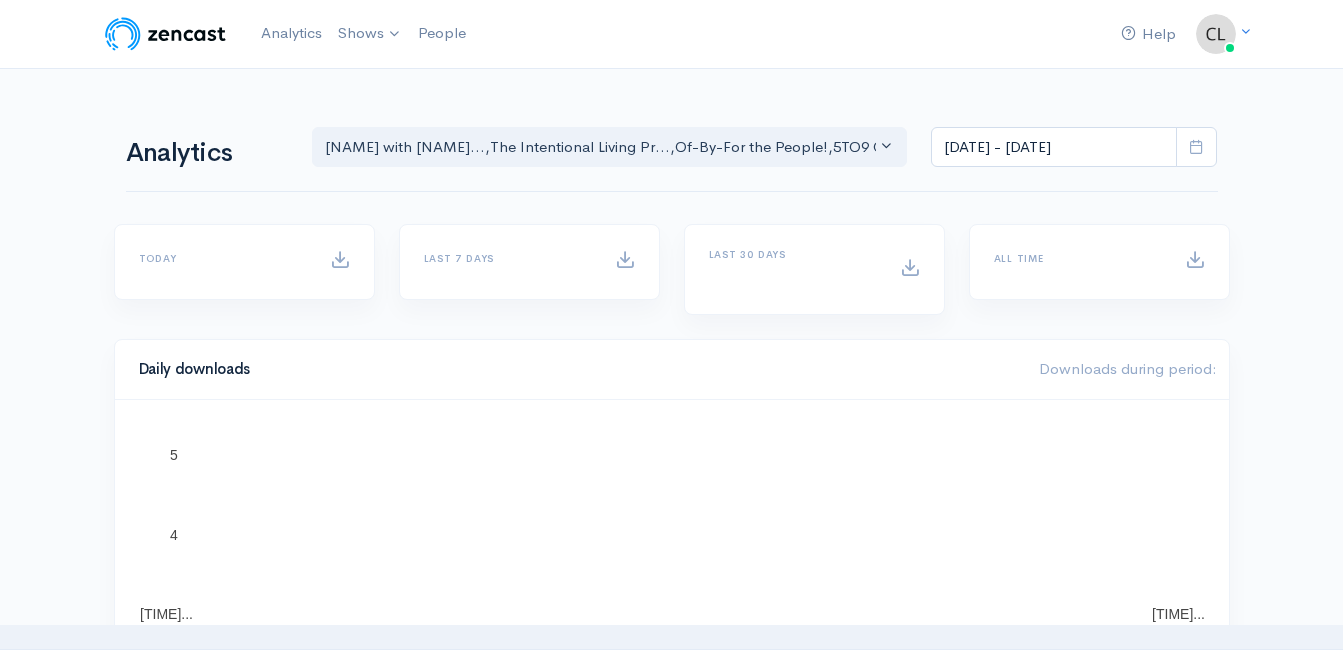 scroll, scrollTop: 0, scrollLeft: 0, axis: both 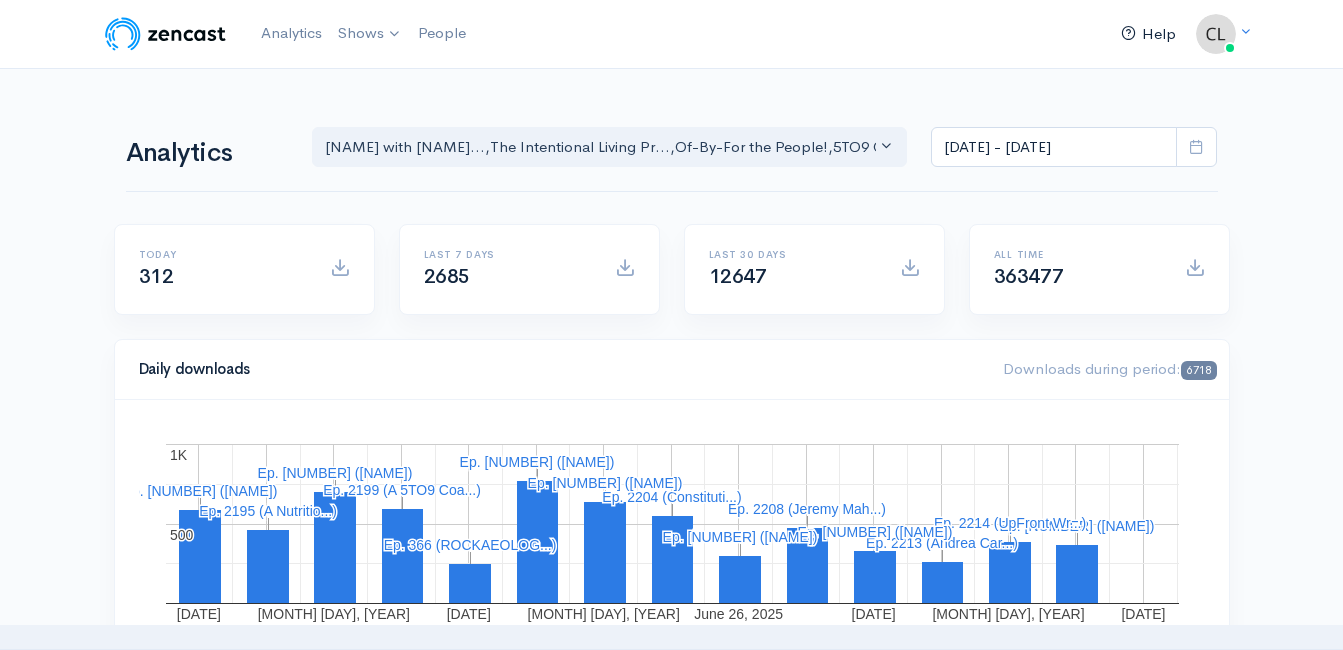 click on "Help" at bounding box center [1148, 34] 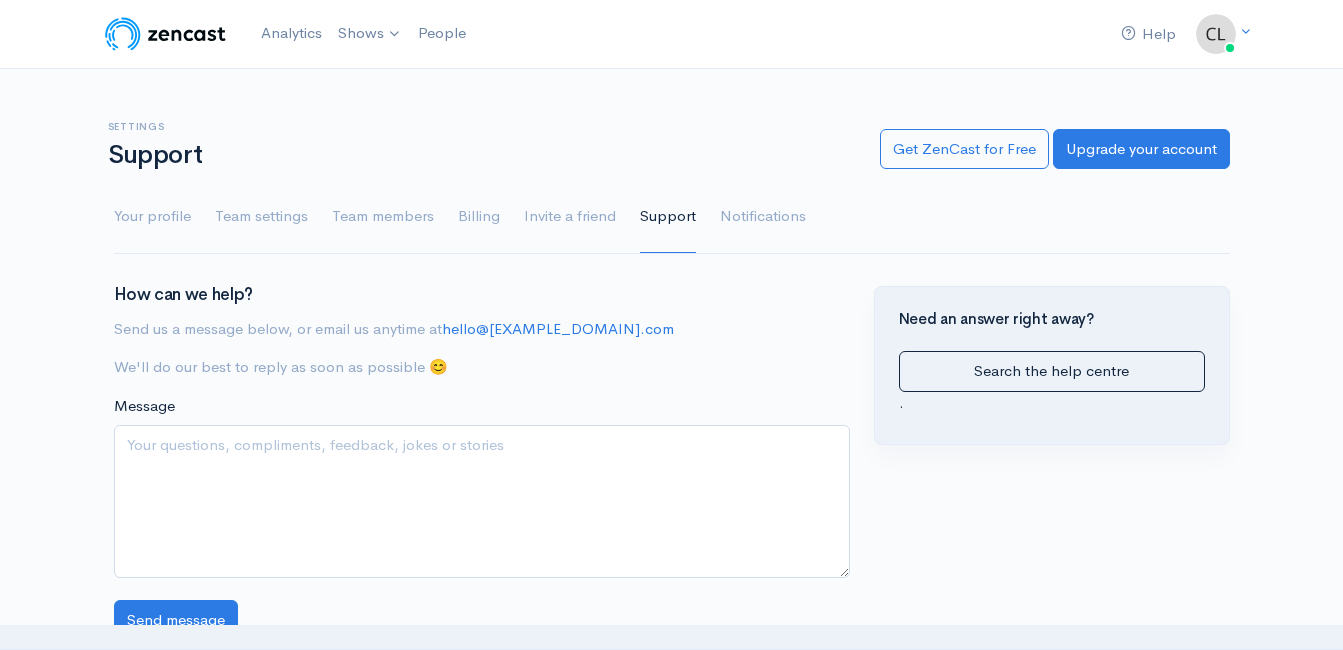 scroll, scrollTop: 0, scrollLeft: 0, axis: both 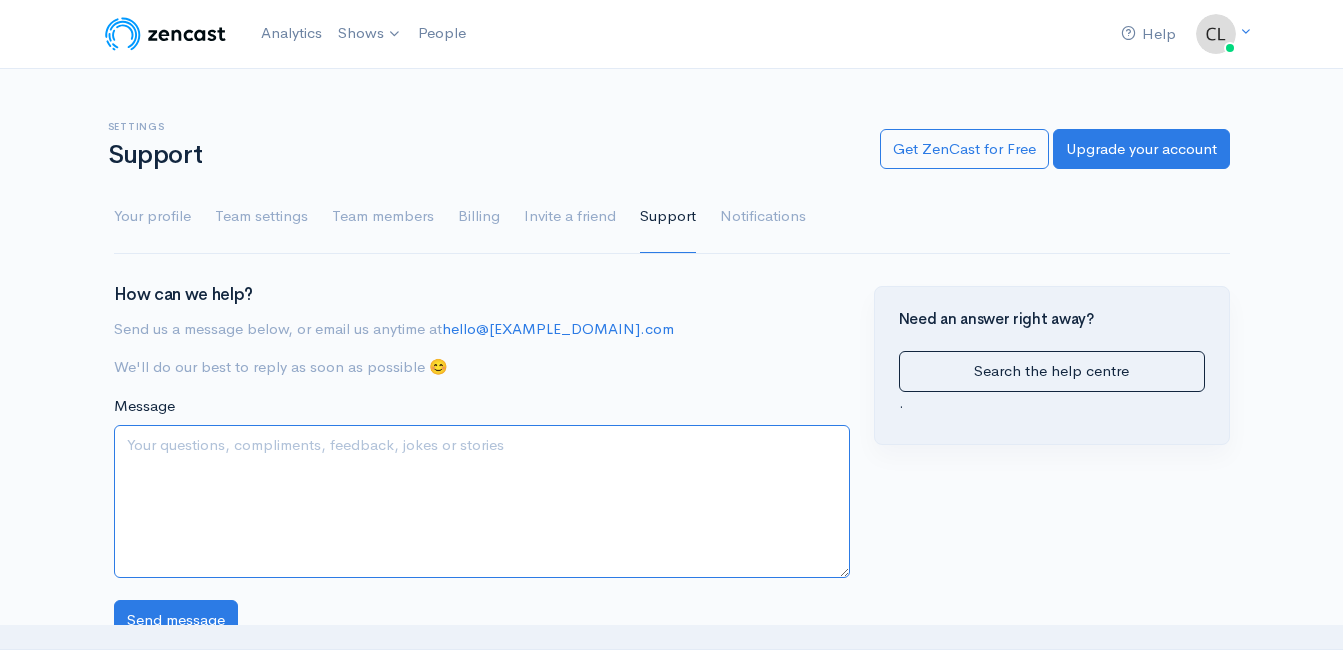 click on "Message" at bounding box center [482, 501] 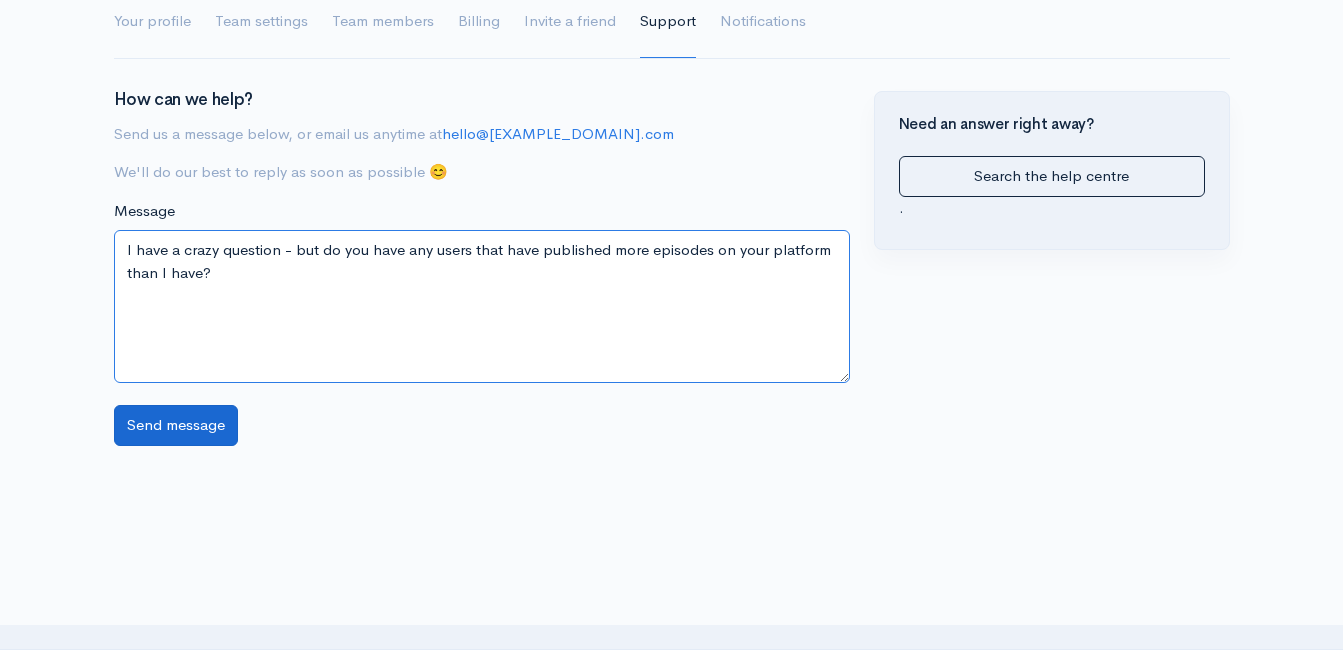 scroll, scrollTop: 200, scrollLeft: 0, axis: vertical 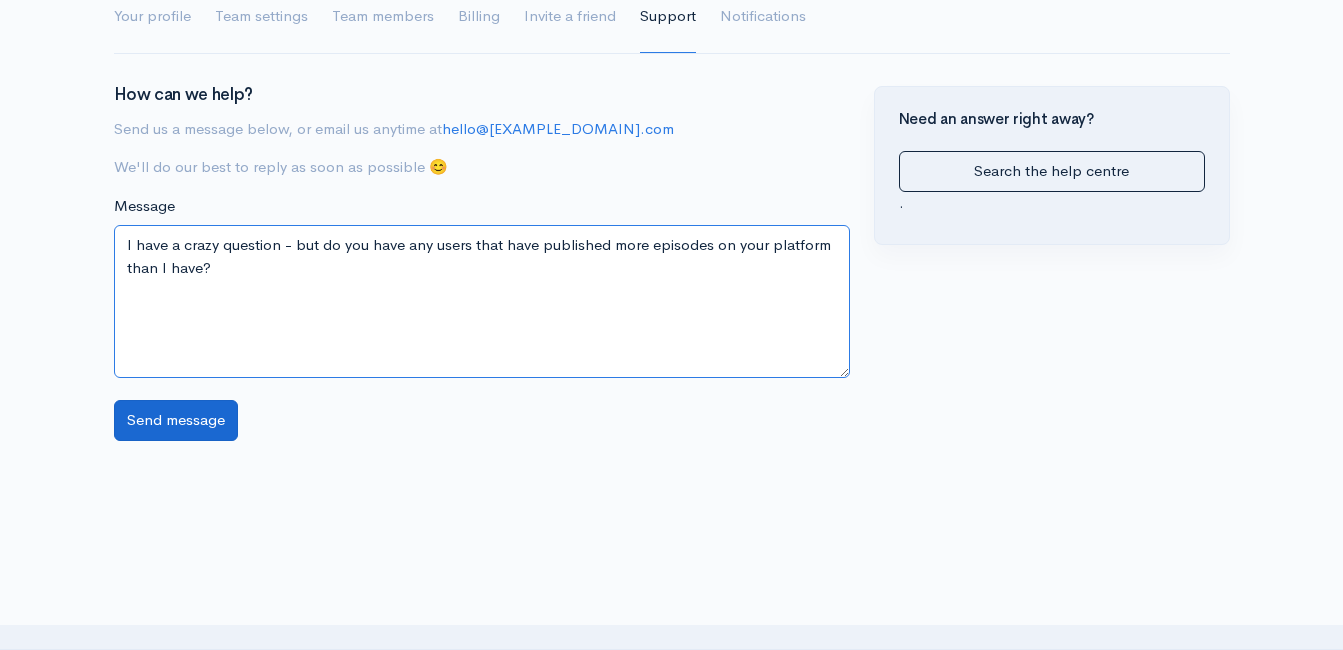 type on "I have a crazy question - but do you have any users that have published more episodes on your platform than I have?" 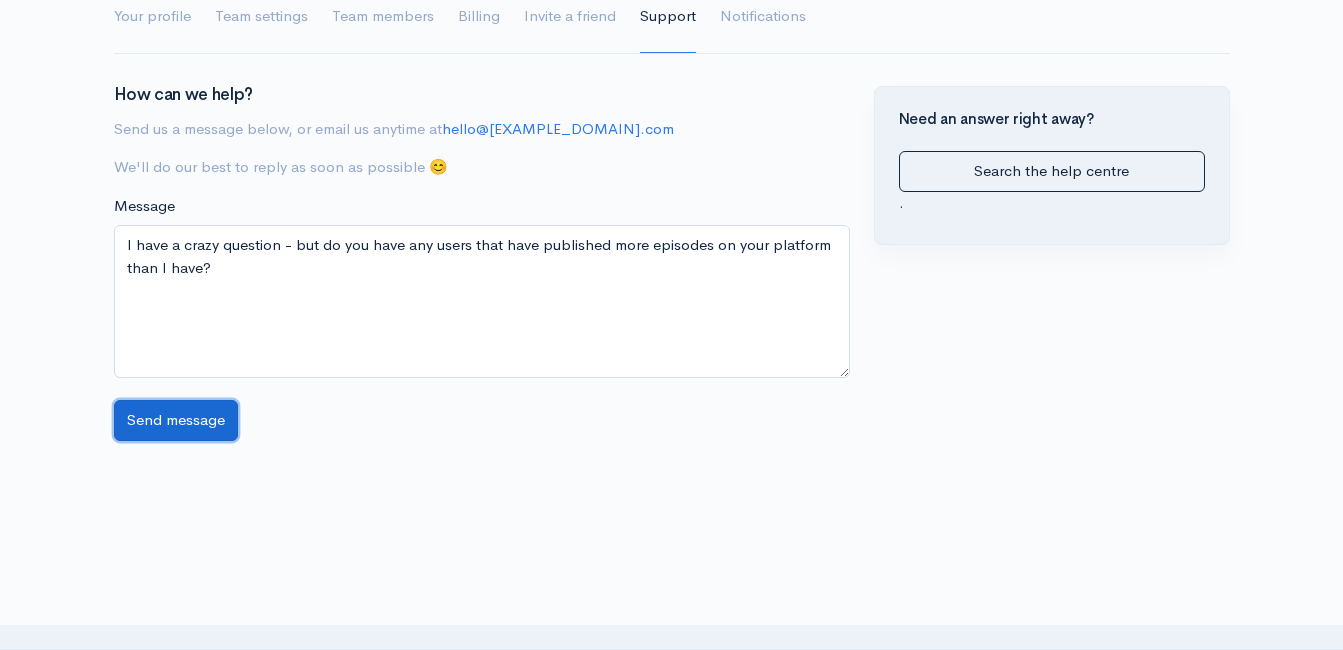 click on "Send message" at bounding box center [176, 420] 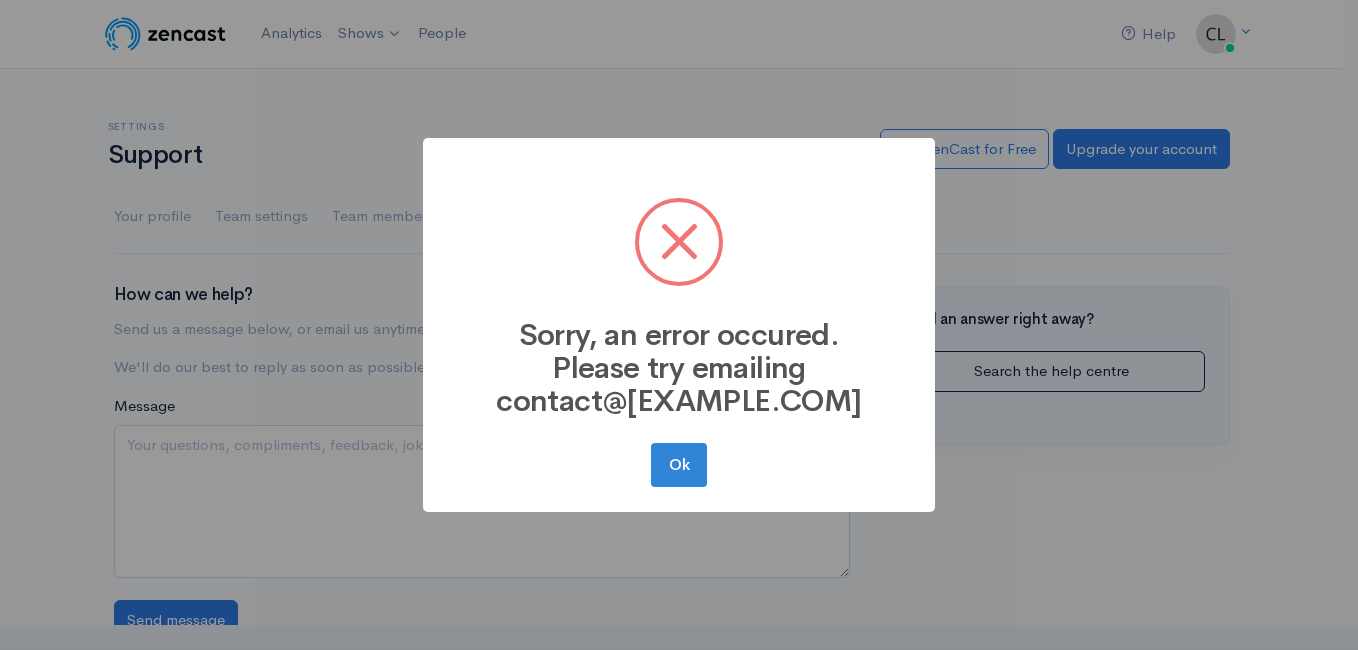 scroll, scrollTop: 0, scrollLeft: 0, axis: both 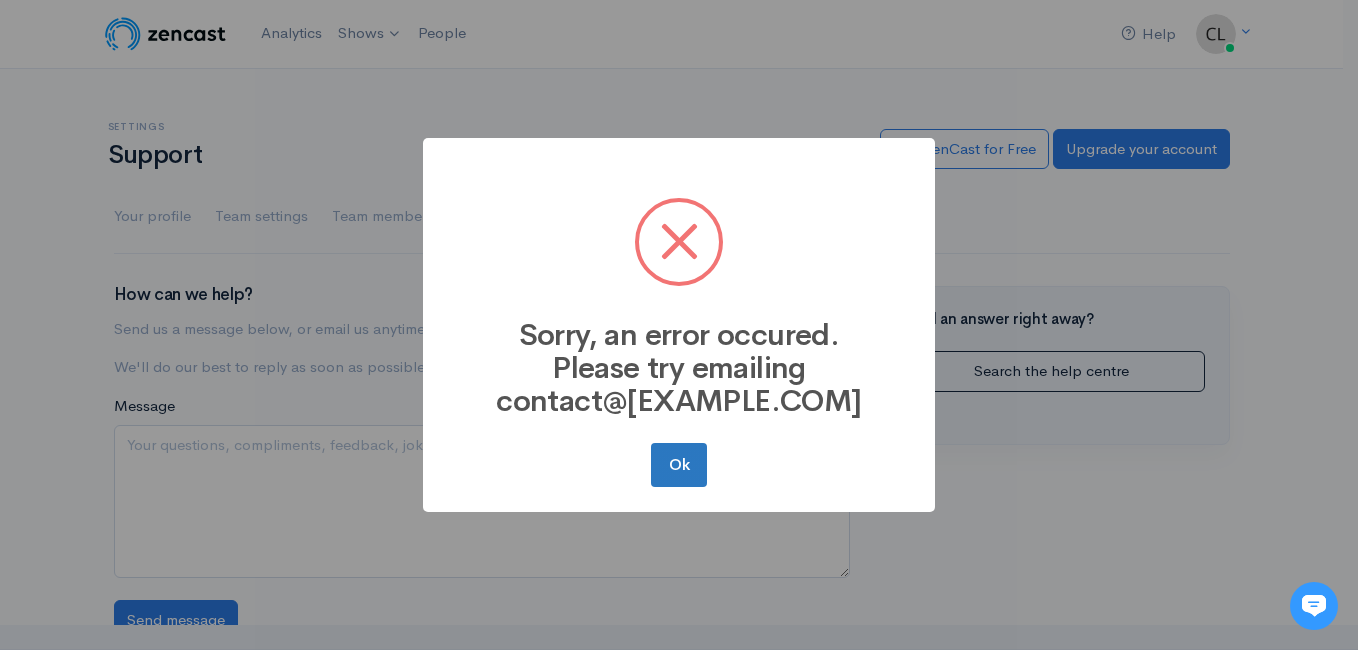 click on "Ok" at bounding box center [679, 449] 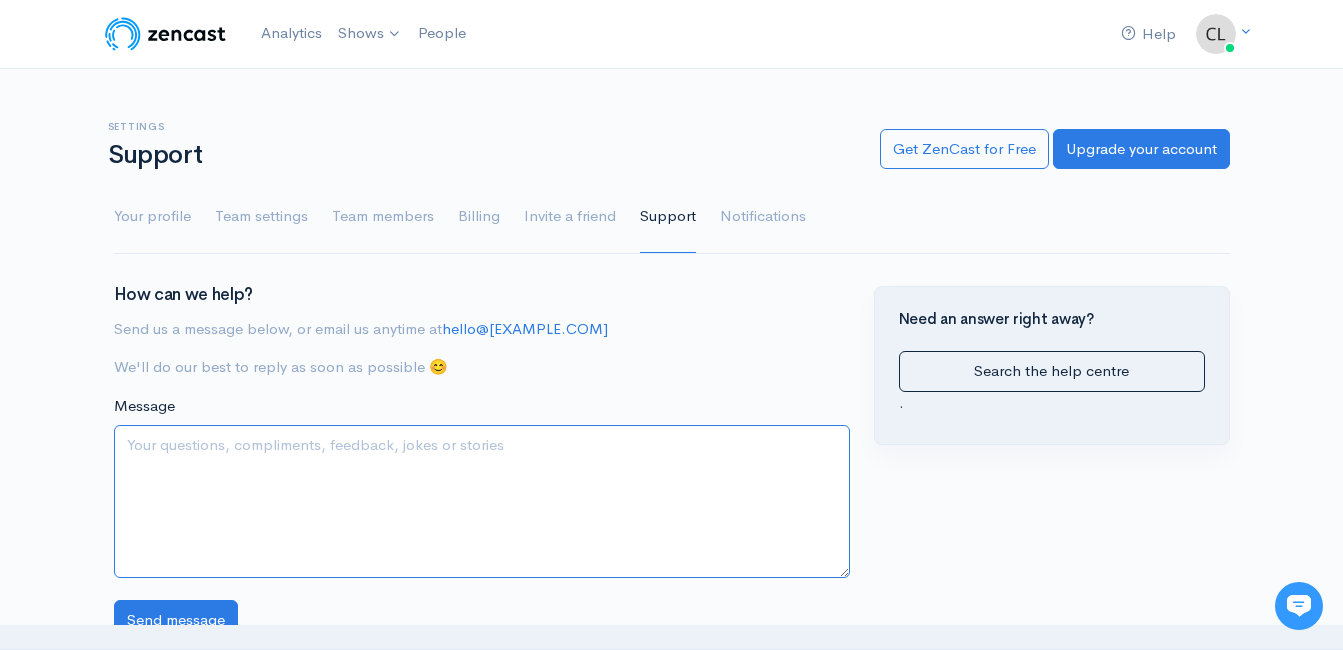 paste on "https://open.spotify.com/episode/1gwiLa1UeQTpl3qP9XZzcv?si=-9iIip-fQ5-wbtxSDeTlnA" 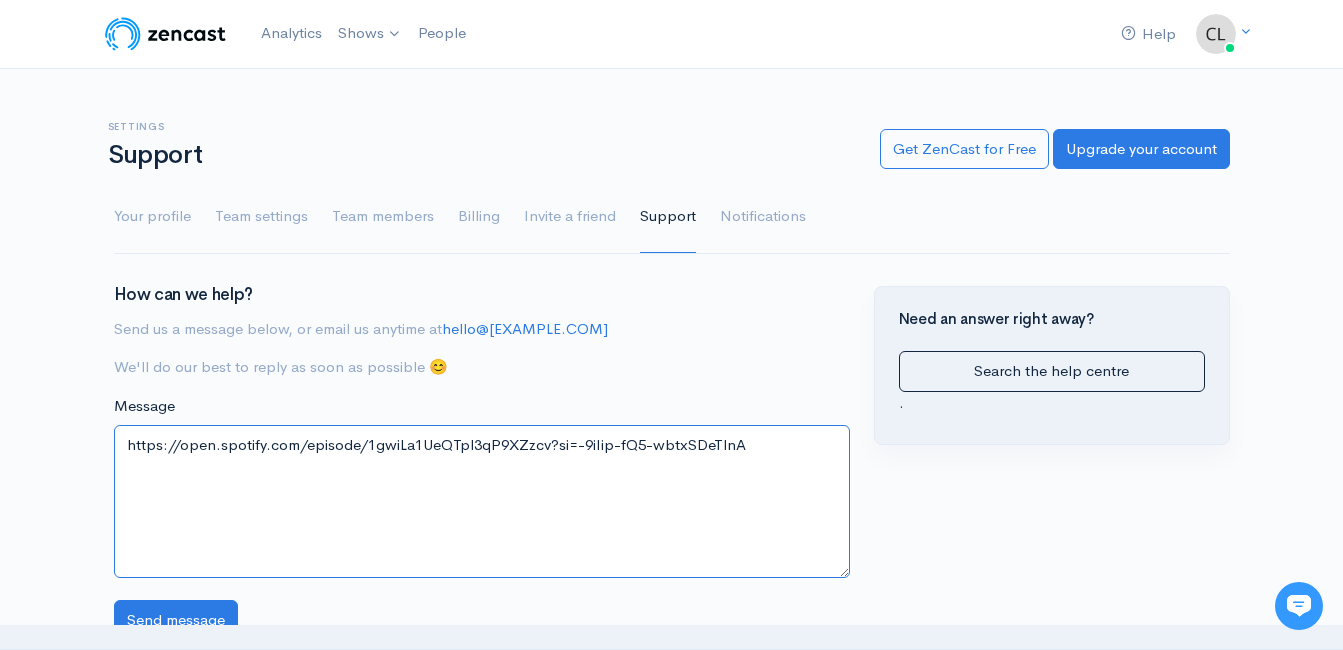 click on "https://open.spotify.com/episode/1gwiLa1UeQTpl3qP9XZzcv?si=-9iIip-fQ5-wbtxSDeTlnA" at bounding box center [482, 501] 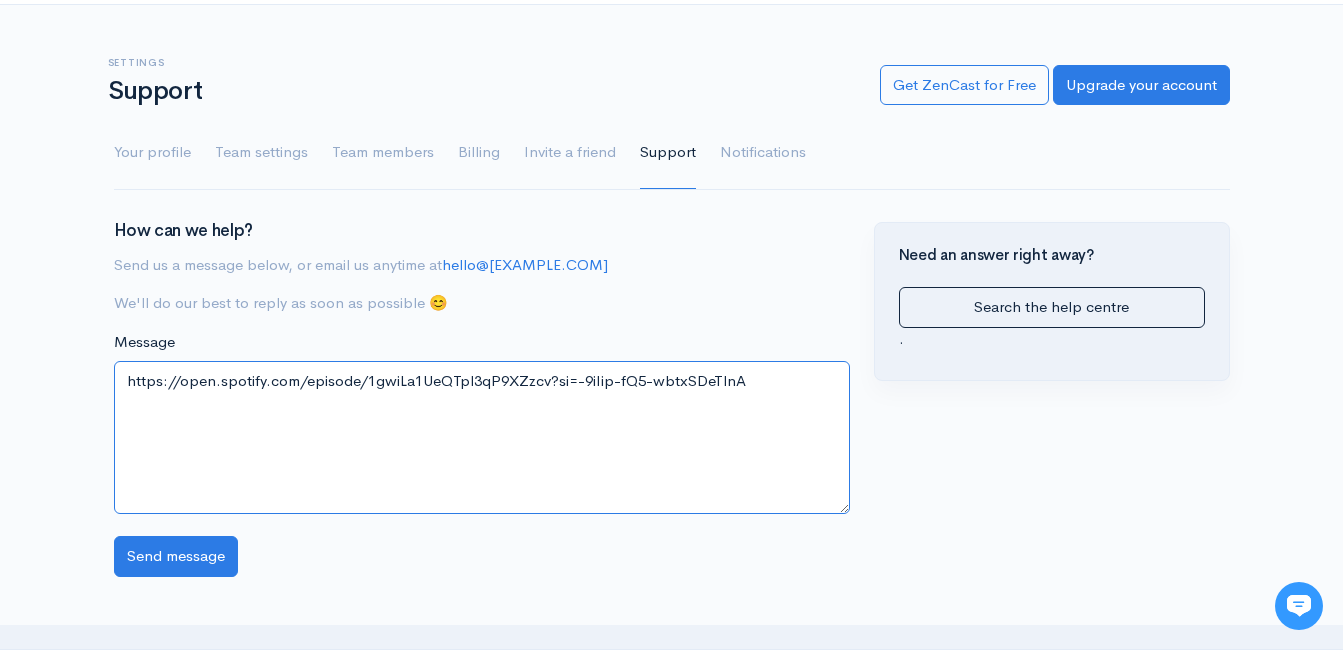scroll, scrollTop: 100, scrollLeft: 0, axis: vertical 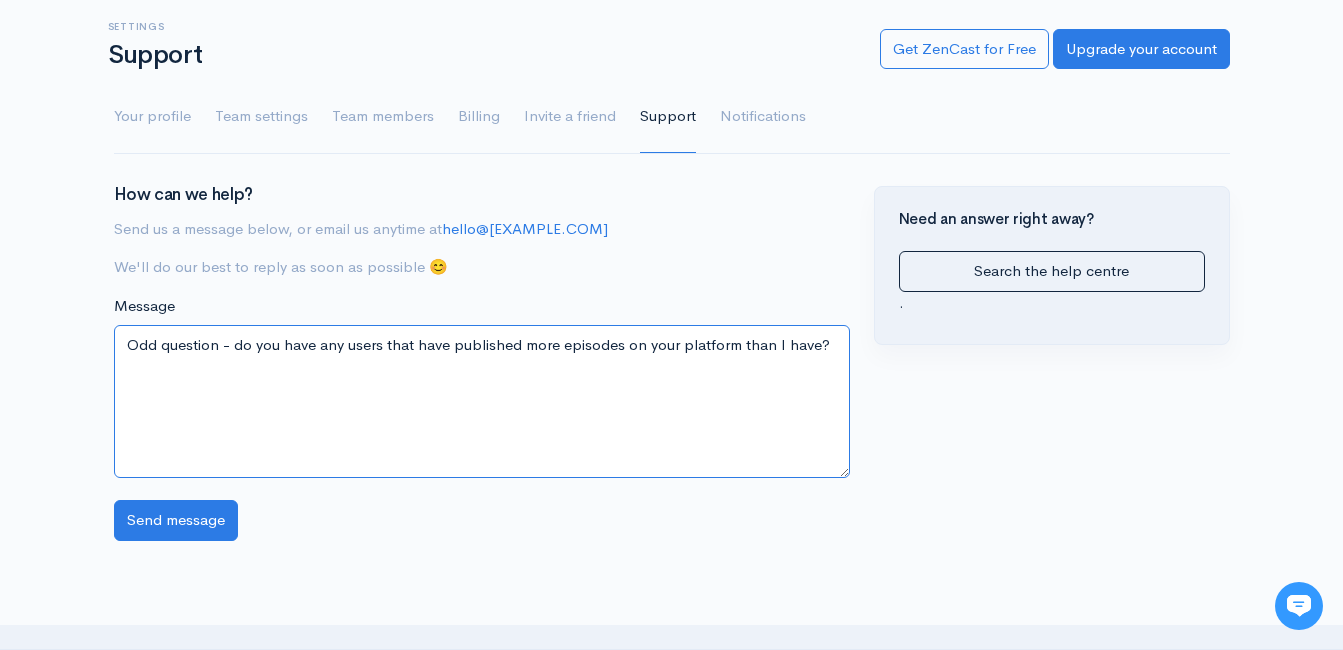 click on "Odd question - do you have any users that have published more episodes on your platform than I have?" at bounding box center (482, 401) 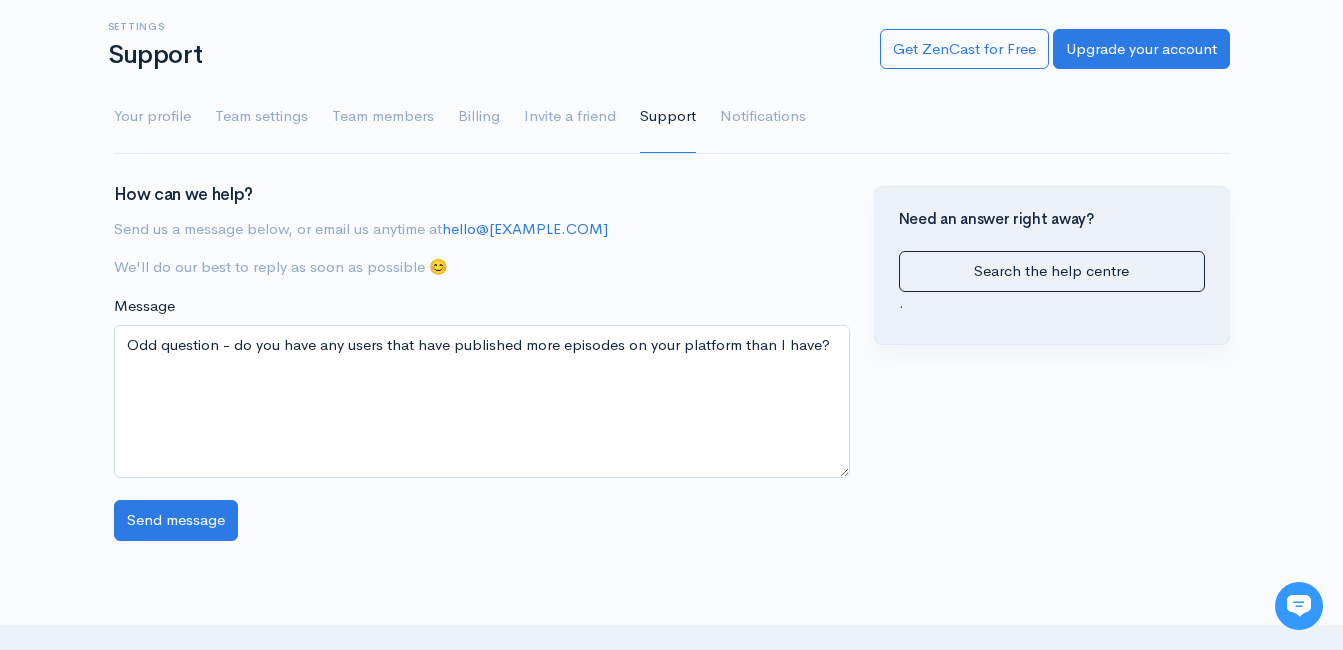 click on "Send us a message below, or email us anytime at  hello@zencast.fm" at bounding box center [482, 229] 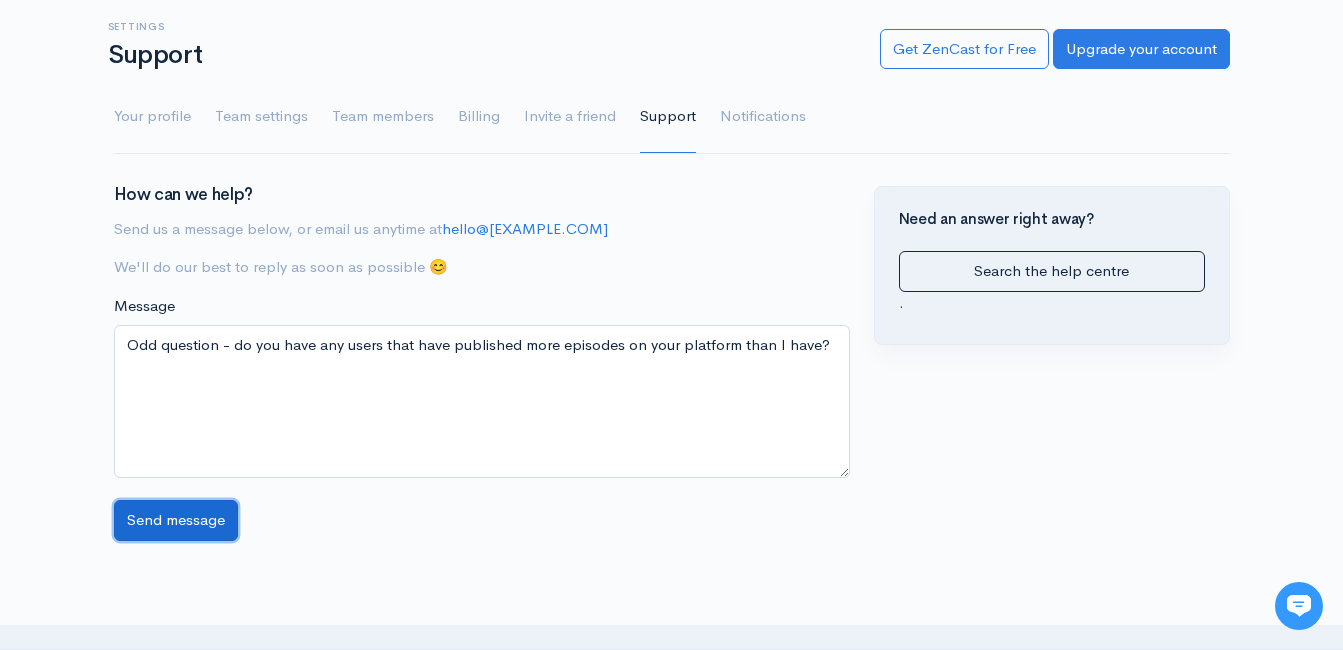 click on "Send message" at bounding box center [176, 520] 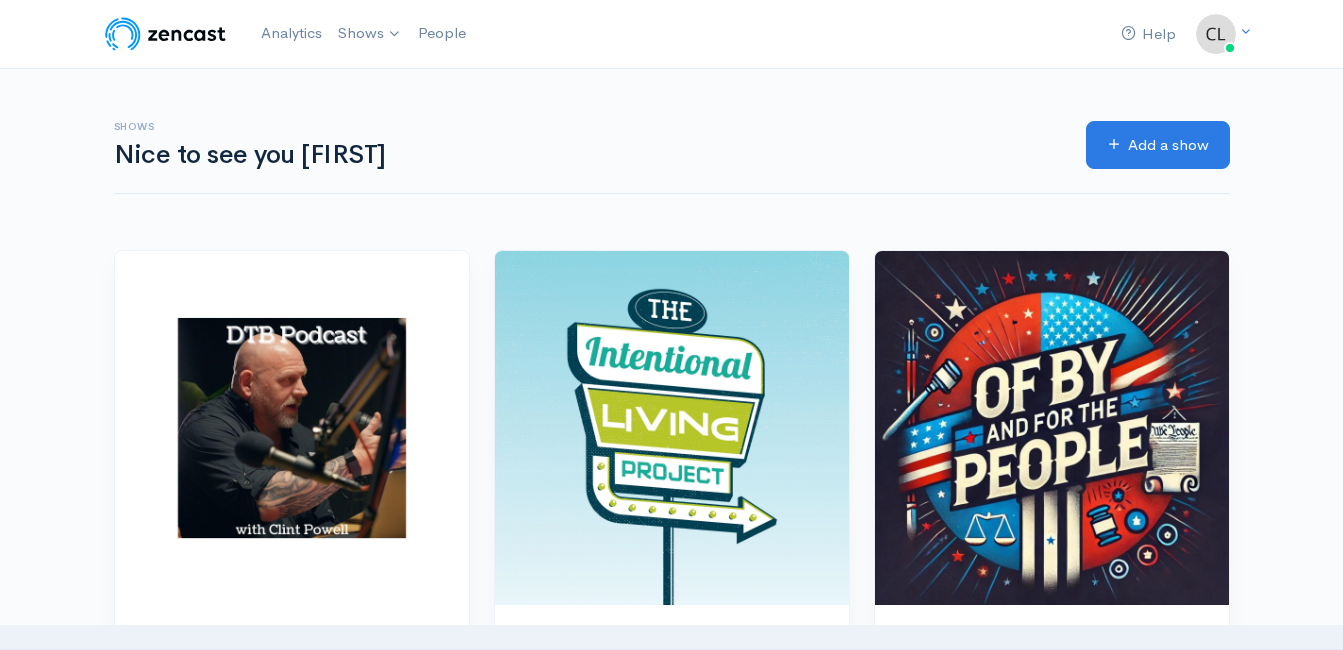 scroll, scrollTop: 0, scrollLeft: 0, axis: both 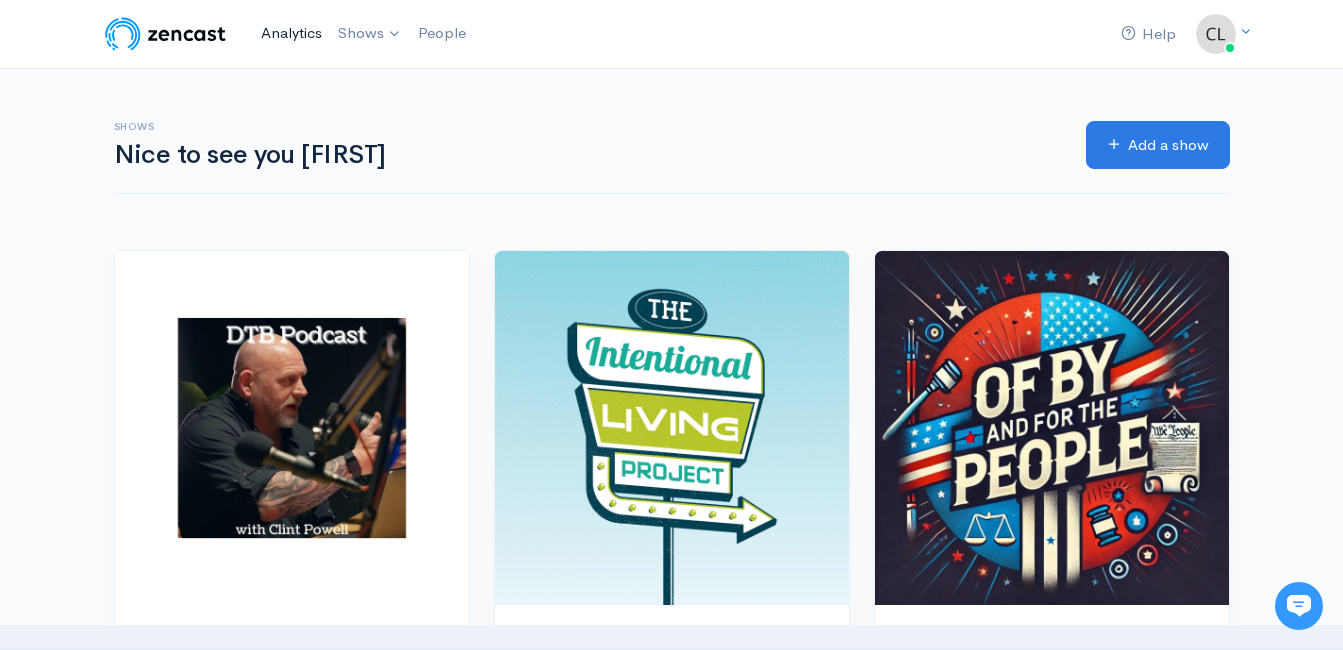 click on "Analytics" at bounding box center (291, 33) 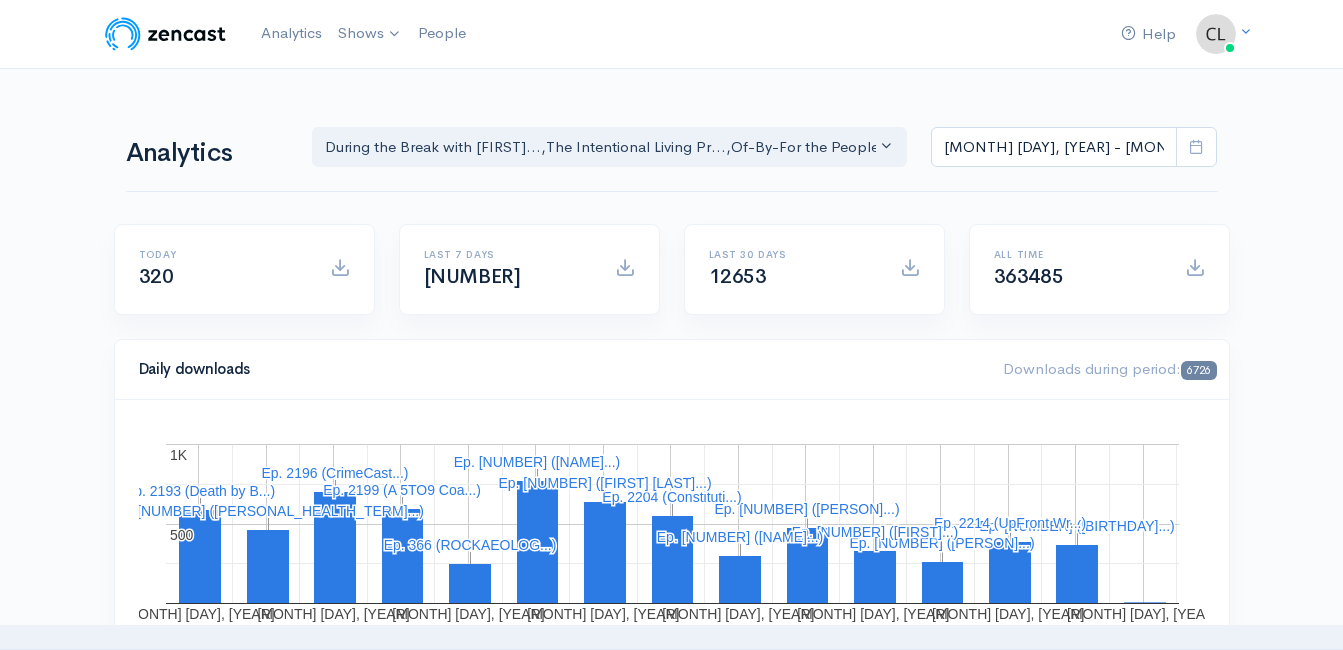 scroll, scrollTop: 0, scrollLeft: 0, axis: both 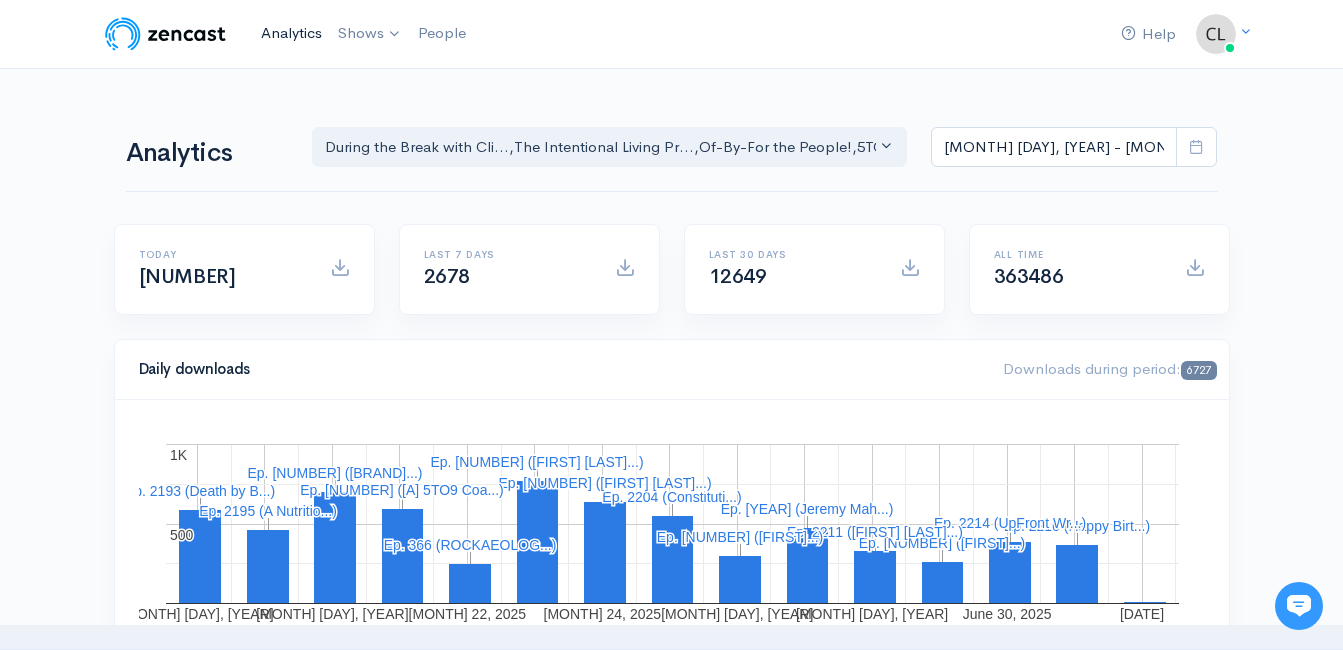 click on "Analytics" at bounding box center [291, 33] 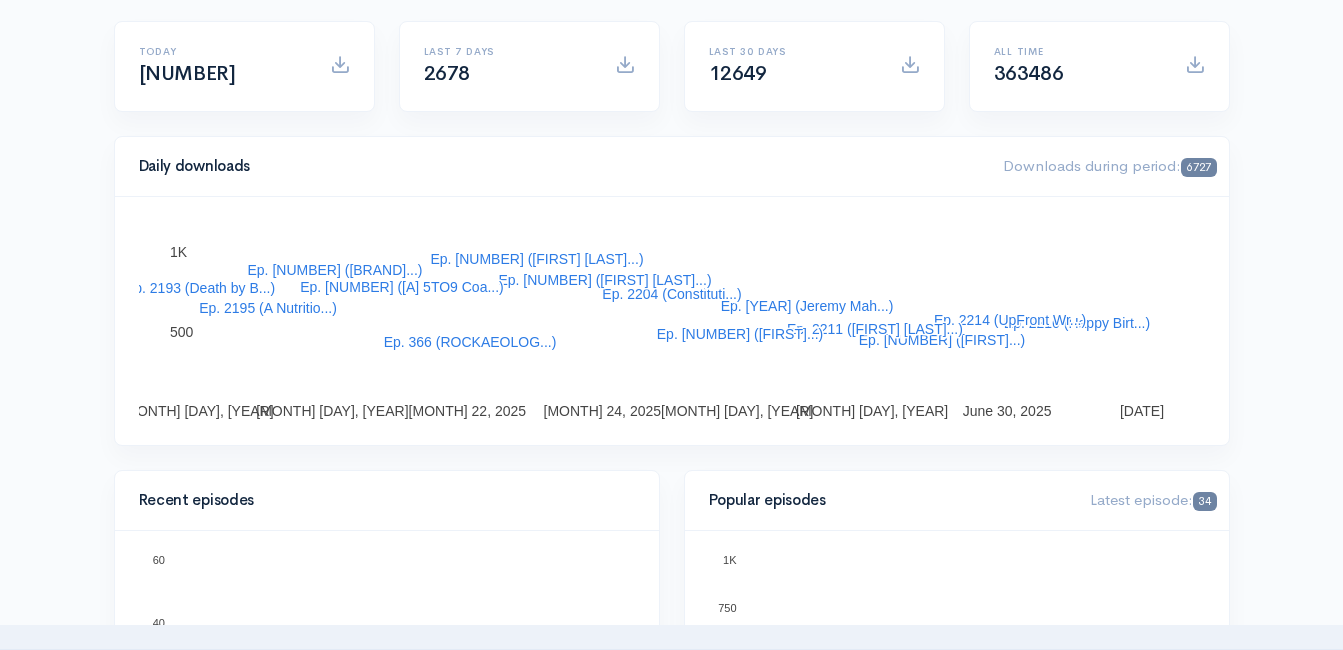 scroll, scrollTop: 300, scrollLeft: 0, axis: vertical 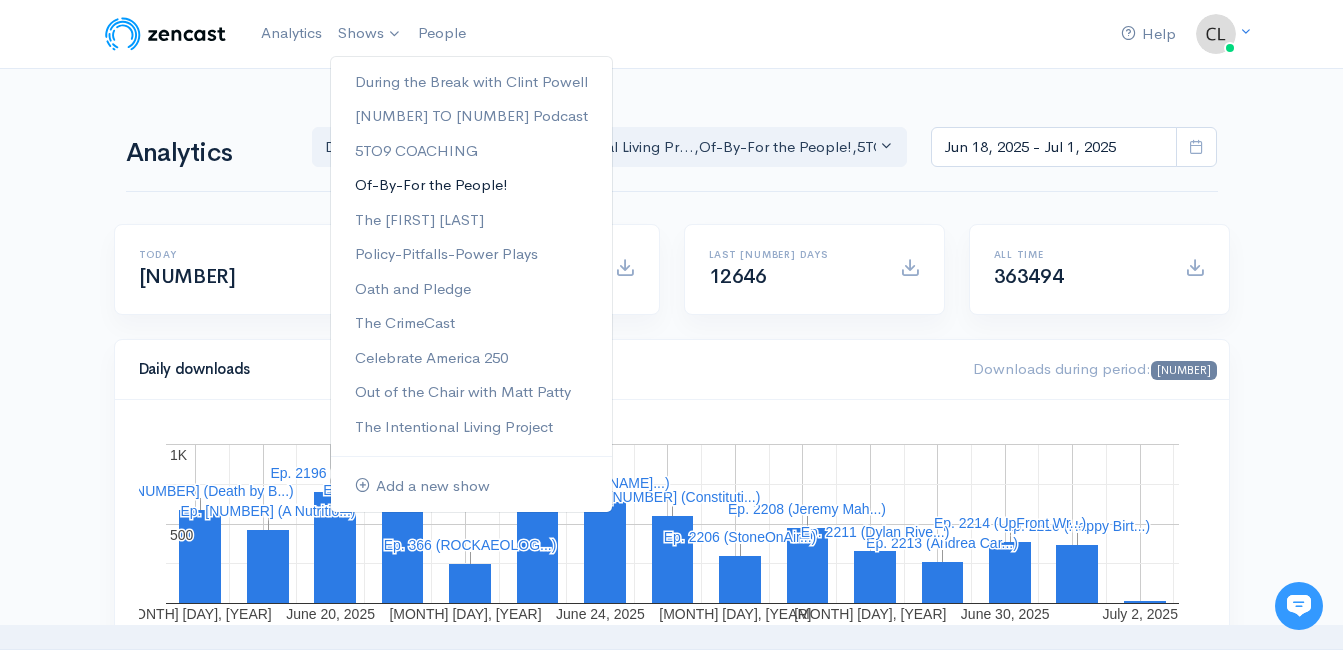click on "Of-By-For the People!" at bounding box center (471, 185) 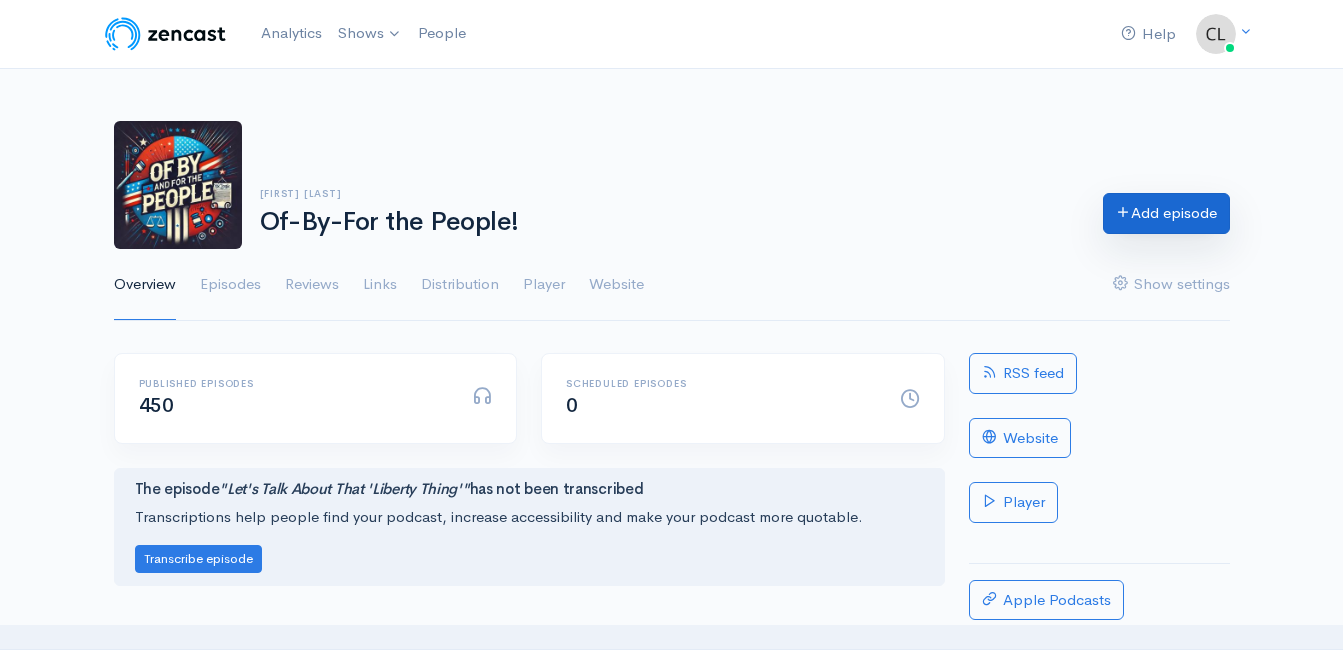 scroll, scrollTop: 0, scrollLeft: 0, axis: both 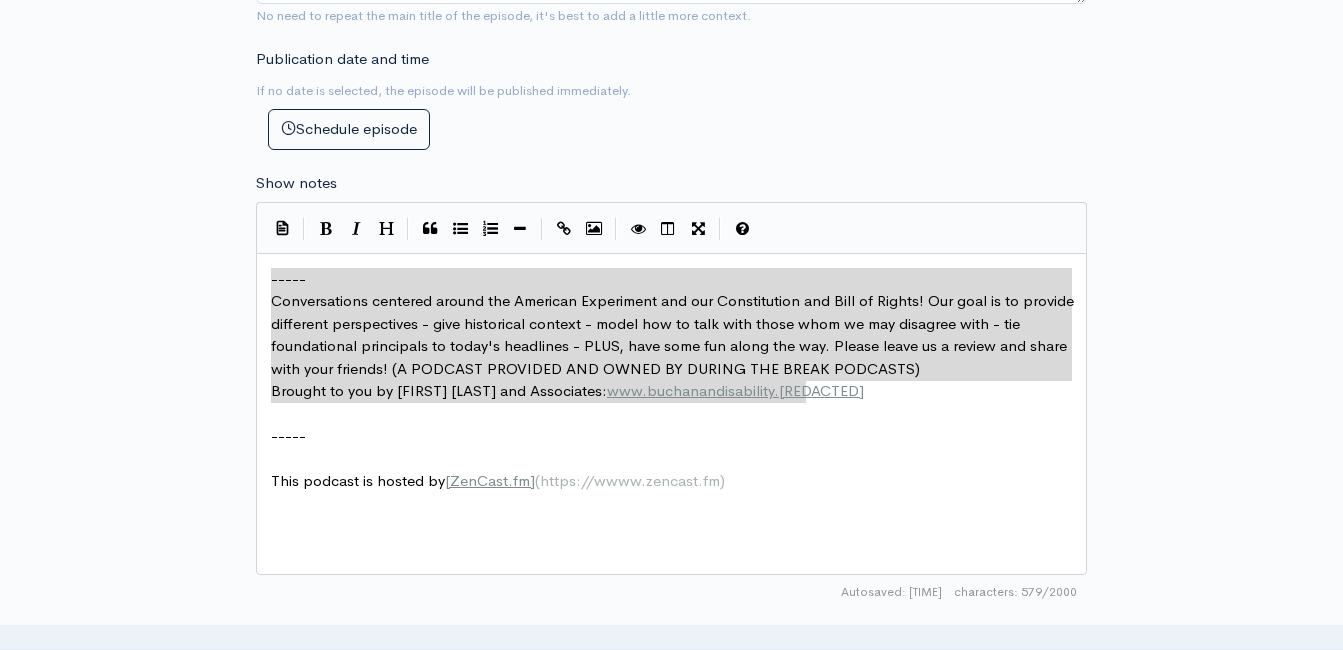 drag, startPoint x: 775, startPoint y: 382, endPoint x: 256, endPoint y: 279, distance: 529.1219 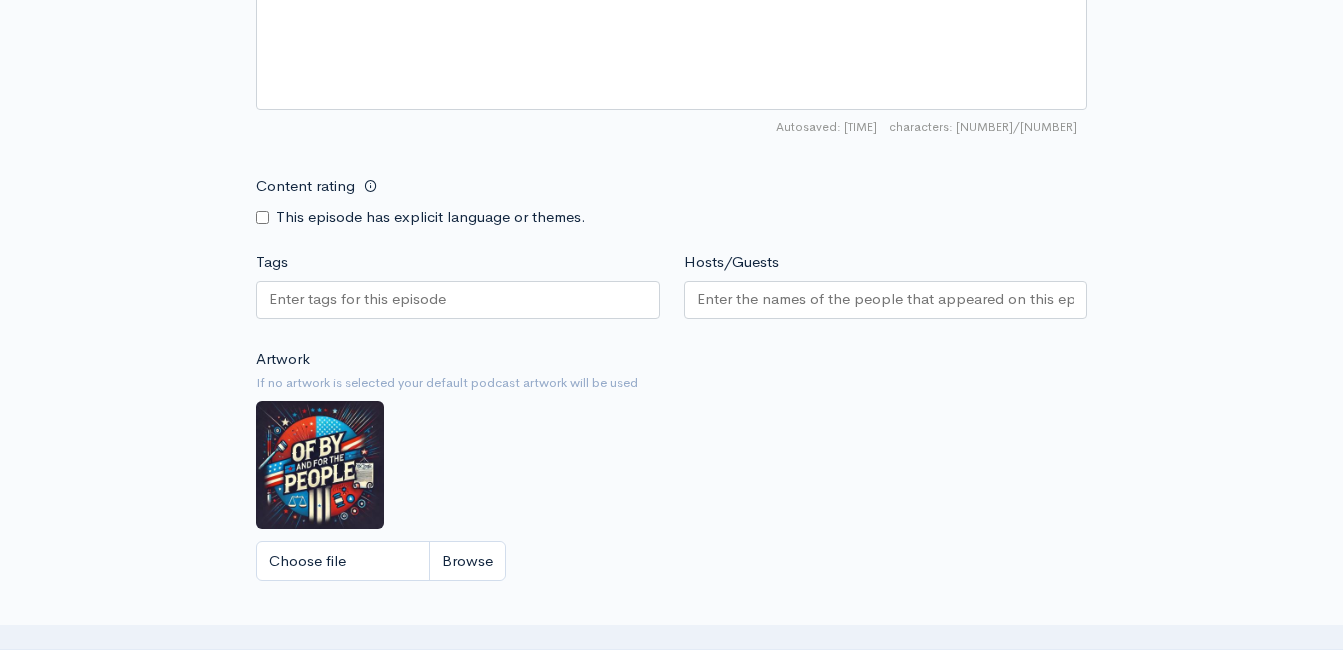 scroll, scrollTop: 1300, scrollLeft: 0, axis: vertical 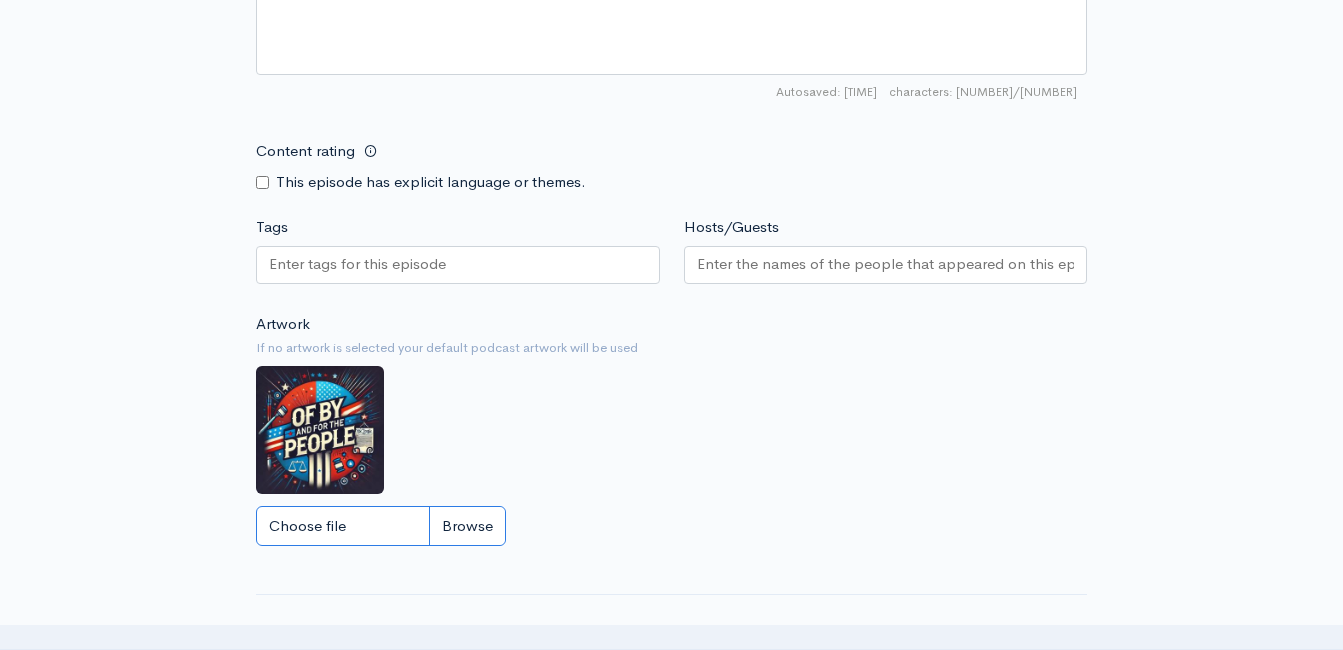 click on "Choose file" at bounding box center [381, 526] 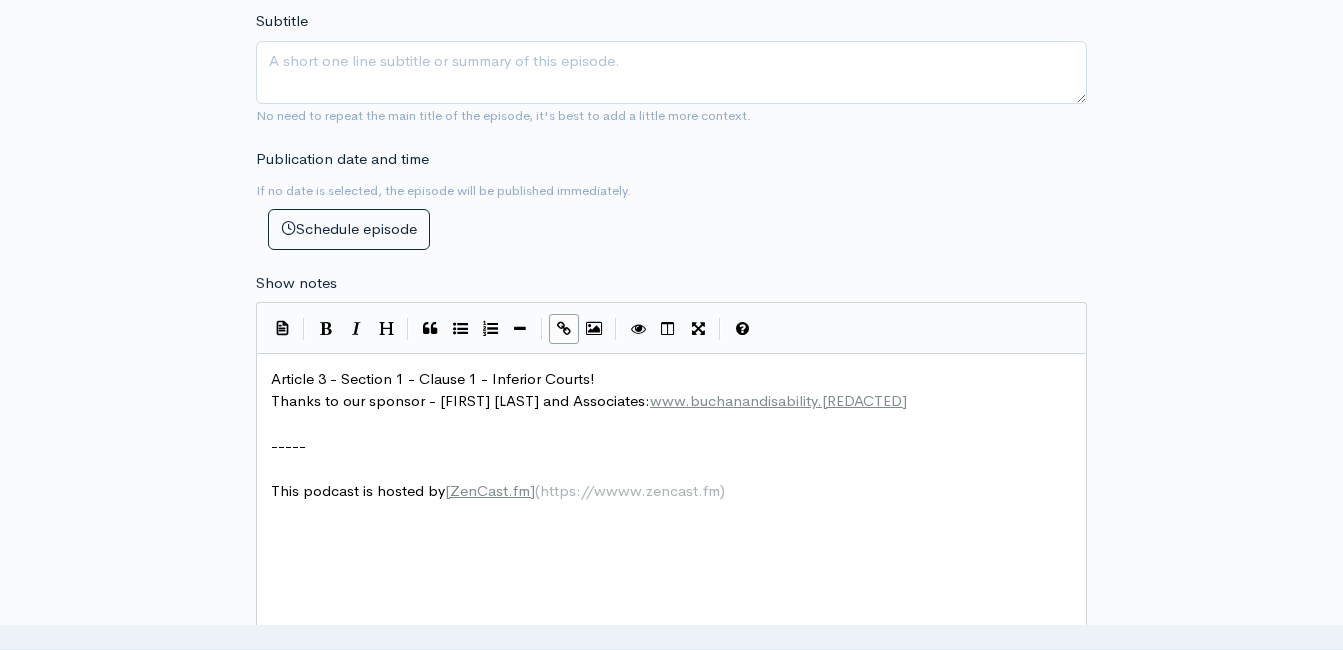 scroll, scrollTop: 600, scrollLeft: 0, axis: vertical 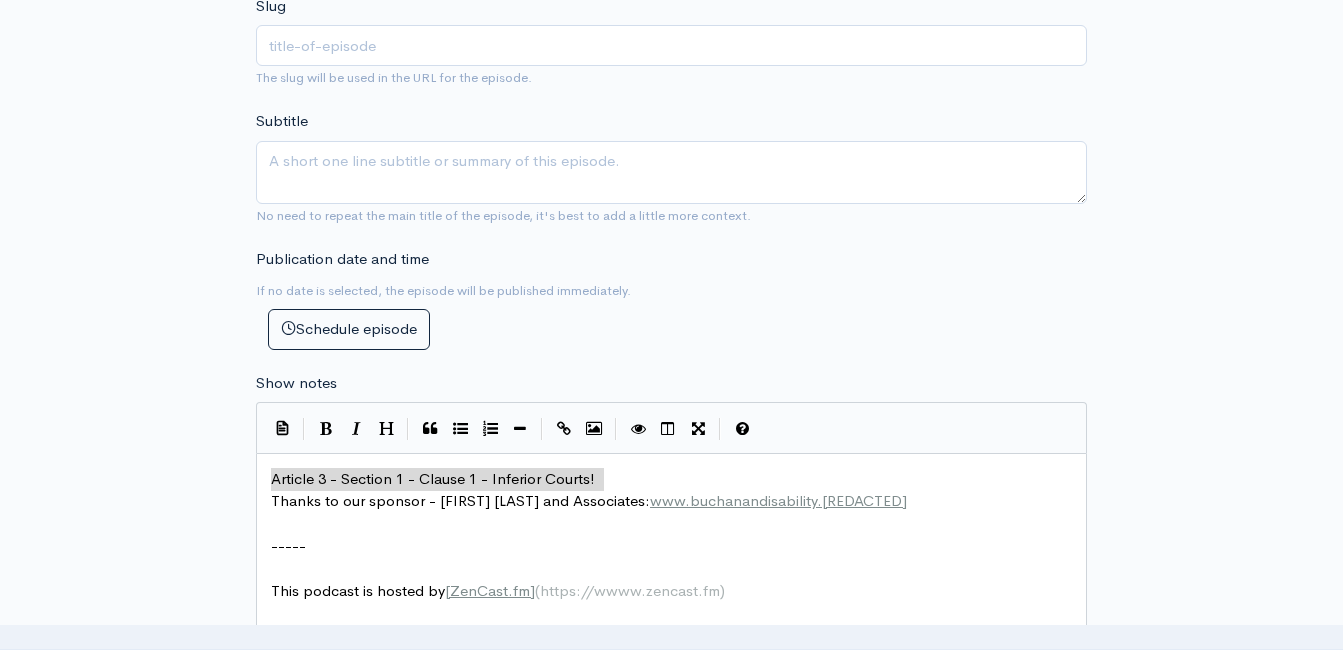 drag, startPoint x: 605, startPoint y: 477, endPoint x: 263, endPoint y: 470, distance: 342.07162 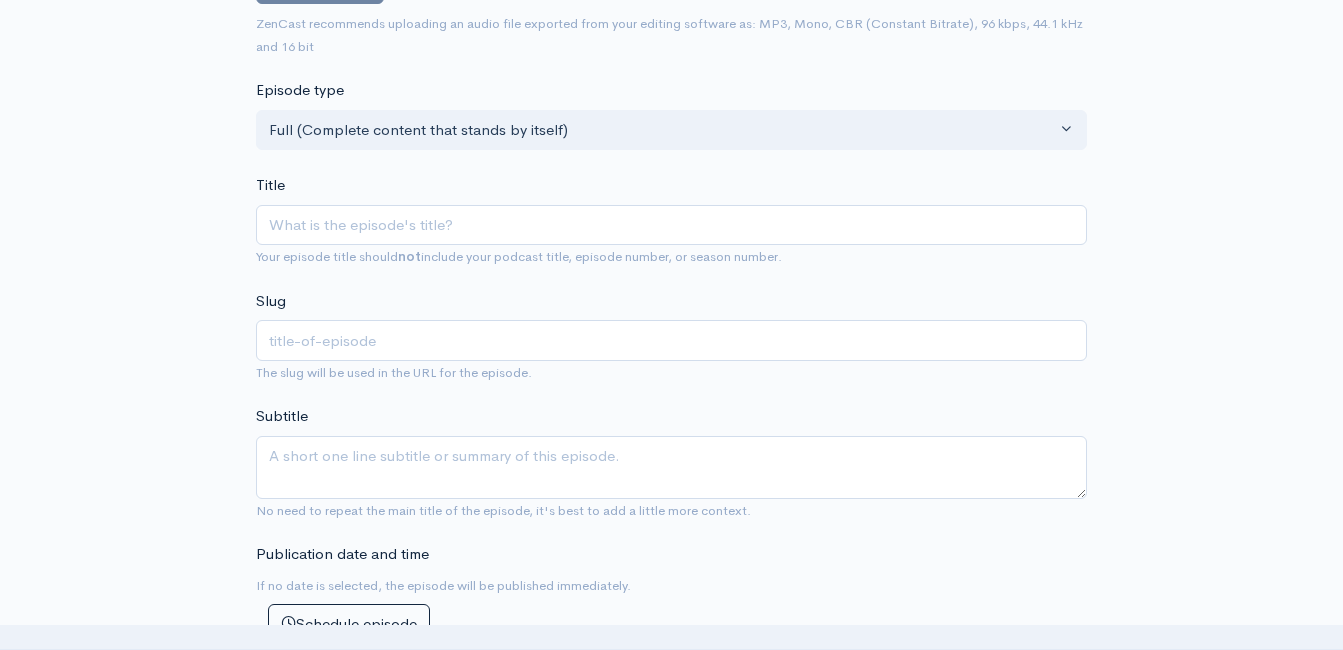 scroll, scrollTop: 300, scrollLeft: 0, axis: vertical 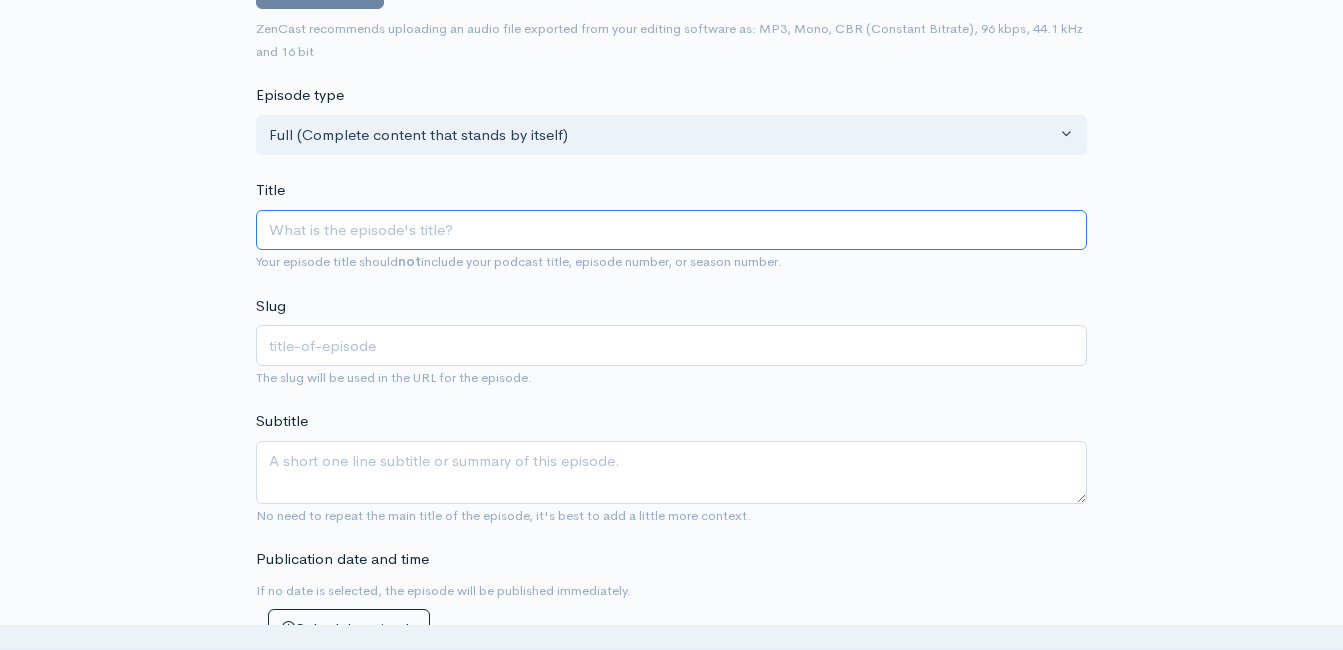 click on "Title" at bounding box center (671, 230) 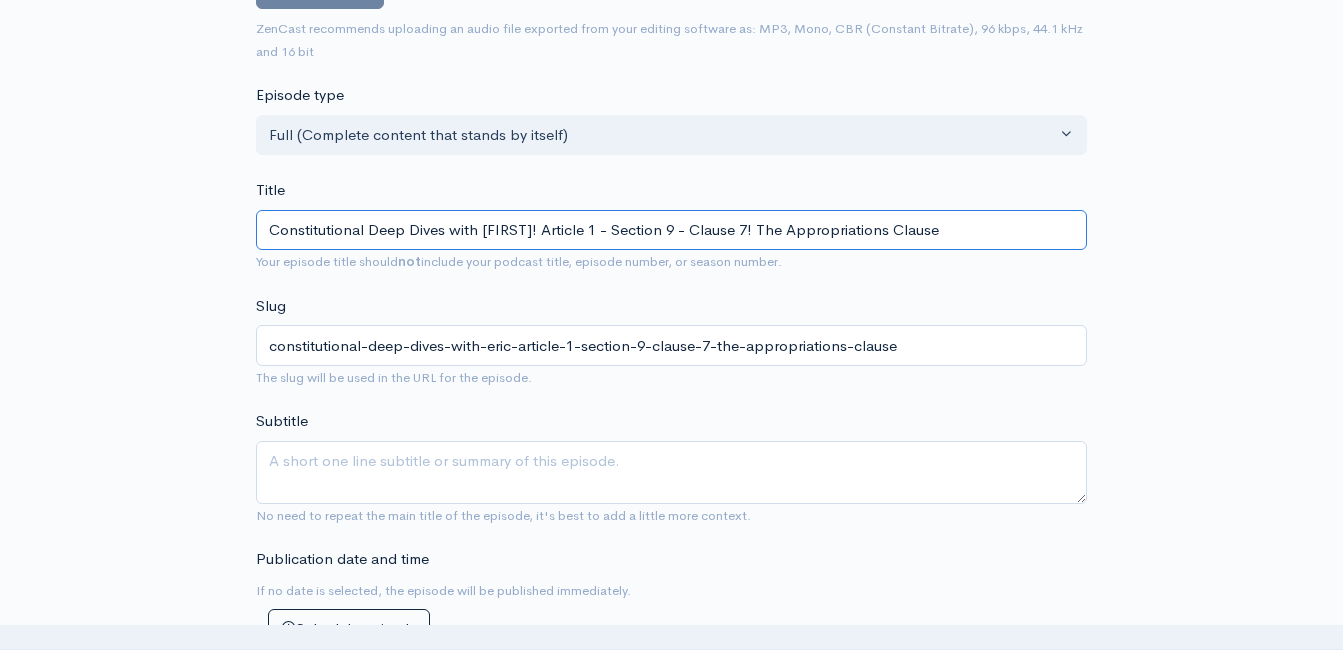 drag, startPoint x: 931, startPoint y: 233, endPoint x: 519, endPoint y: 227, distance: 412.0437 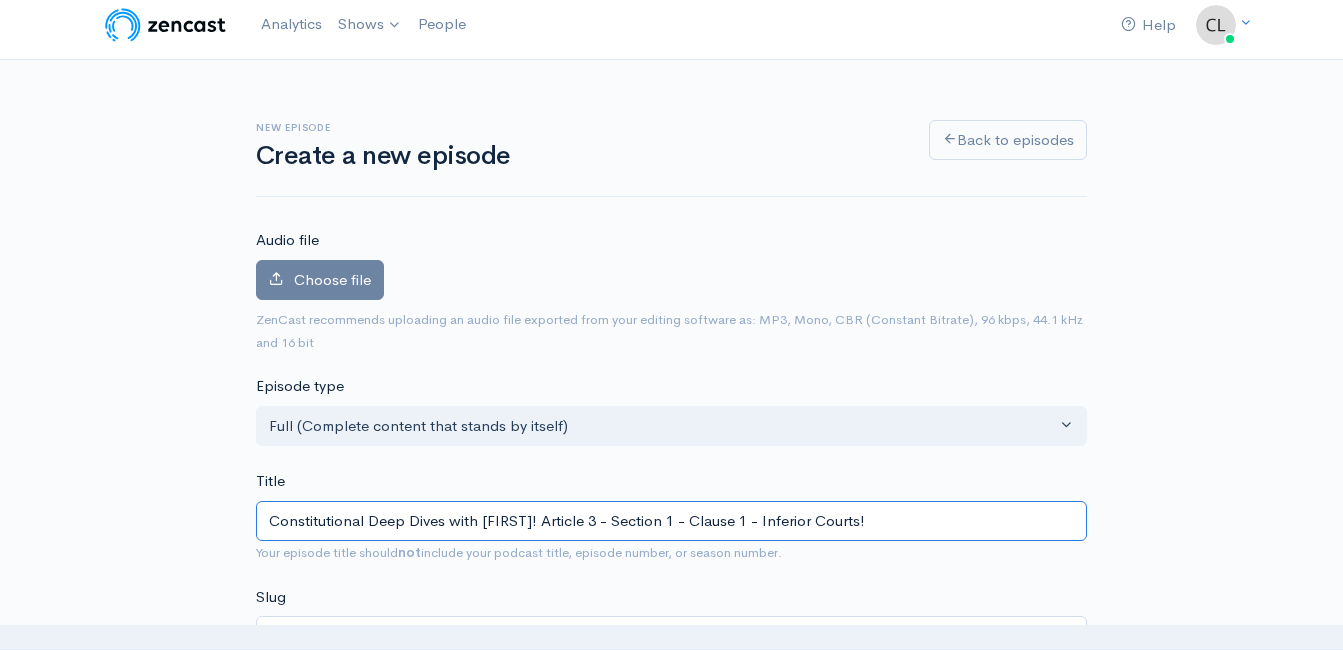 scroll, scrollTop: 0, scrollLeft: 0, axis: both 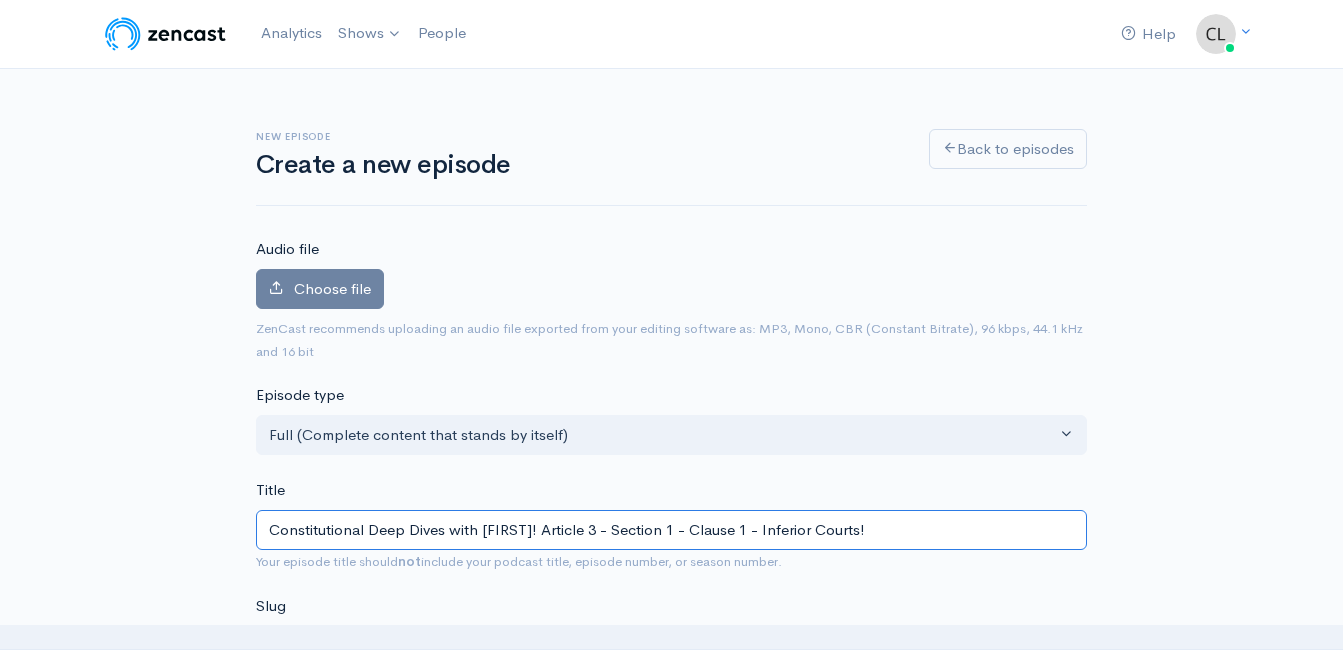type on "Constitutional Deep Dives with Eric! Article 3 - Section 1 - Clause 1 - Inferior Courts!" 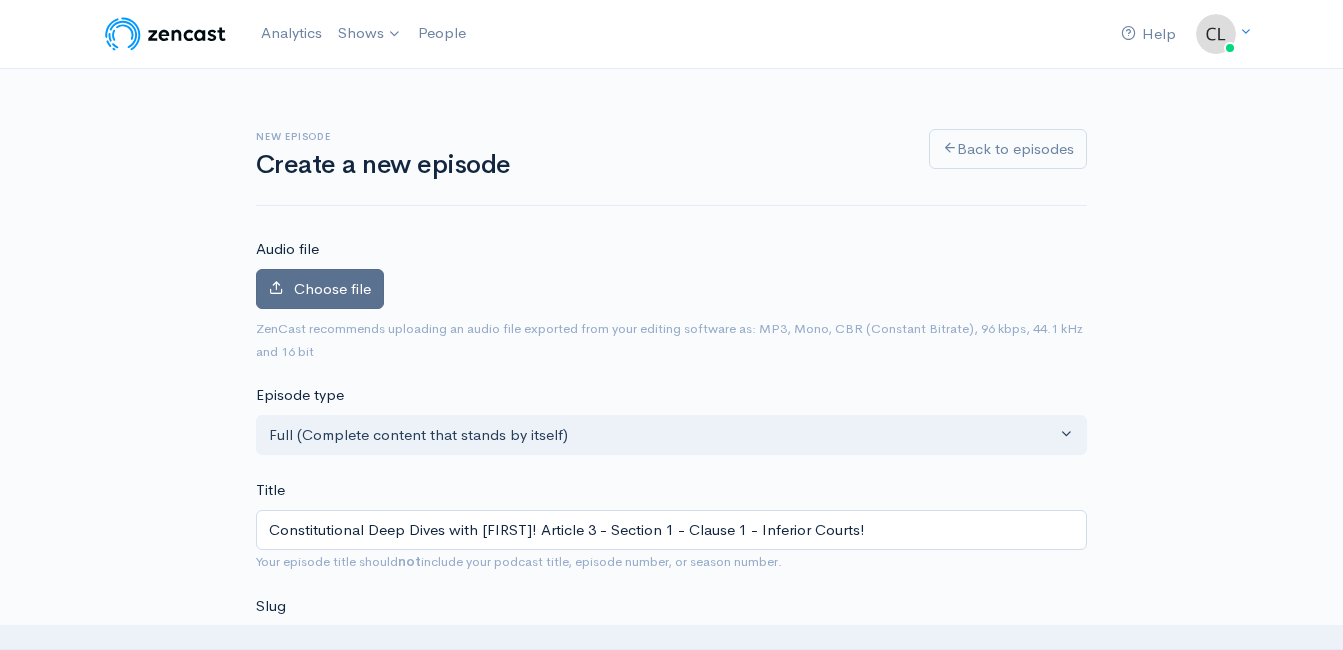 click on "Choose file" at bounding box center [332, 288] 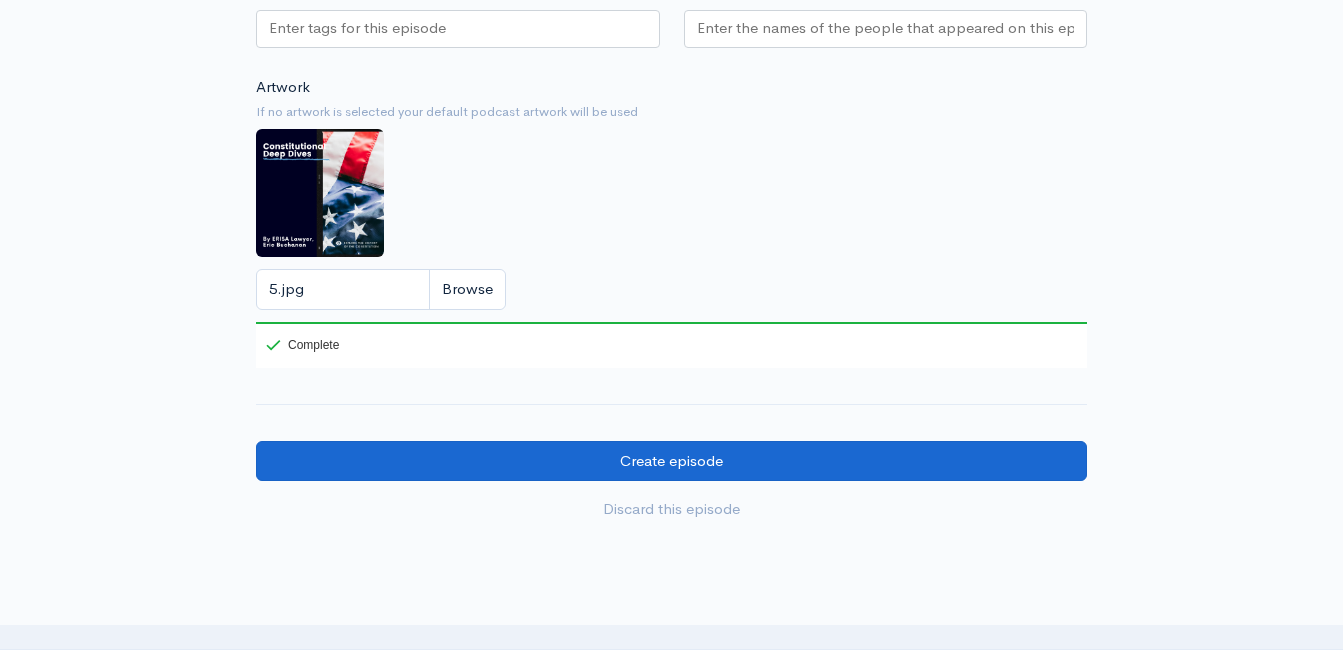 scroll, scrollTop: 1700, scrollLeft: 0, axis: vertical 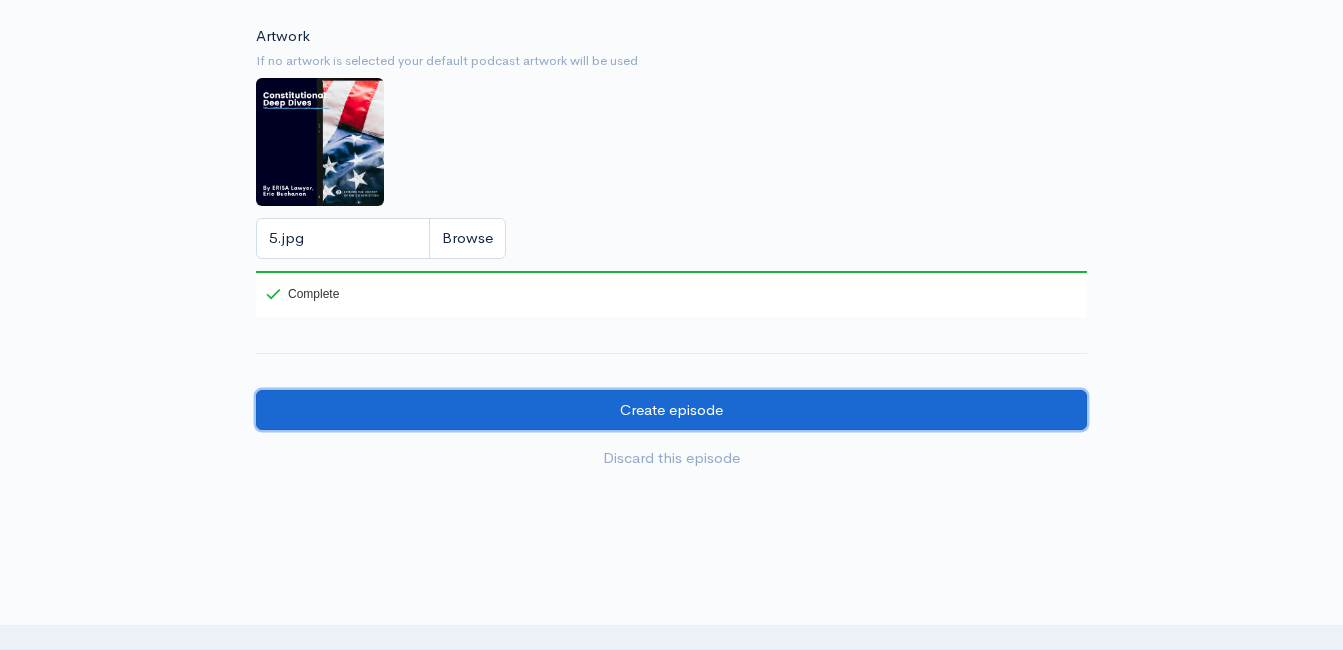 click on "Create episode" at bounding box center (671, 410) 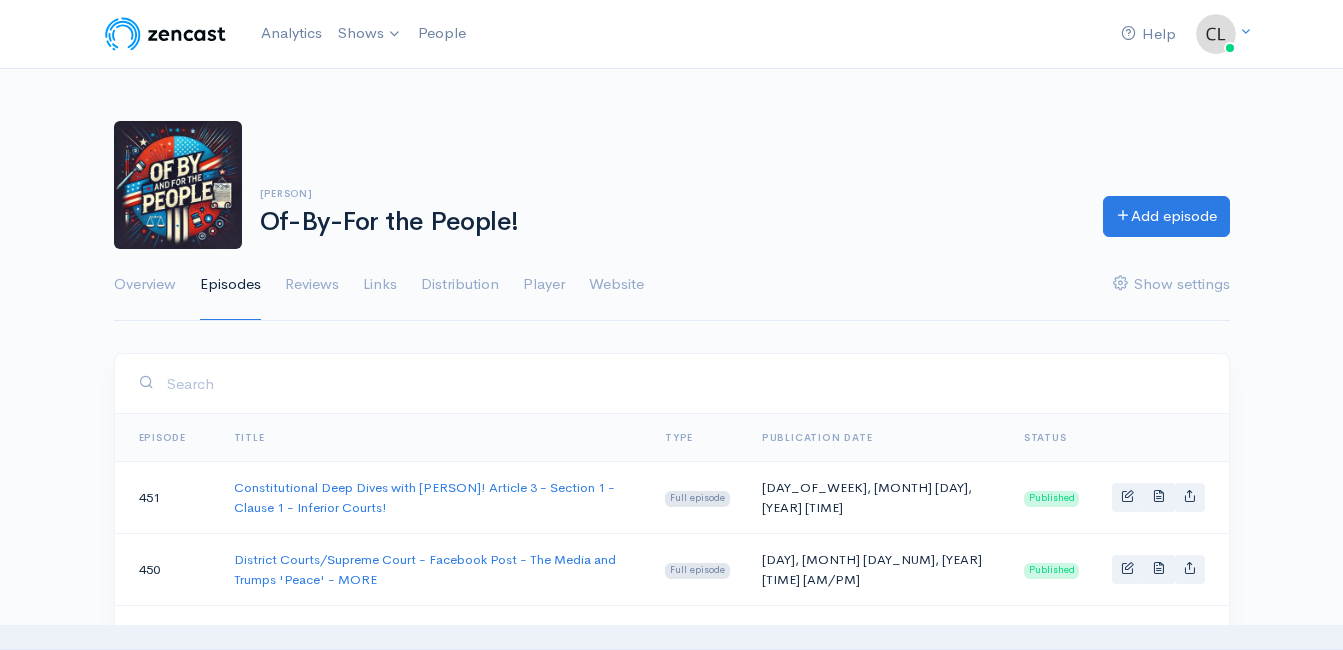 scroll, scrollTop: 0, scrollLeft: 0, axis: both 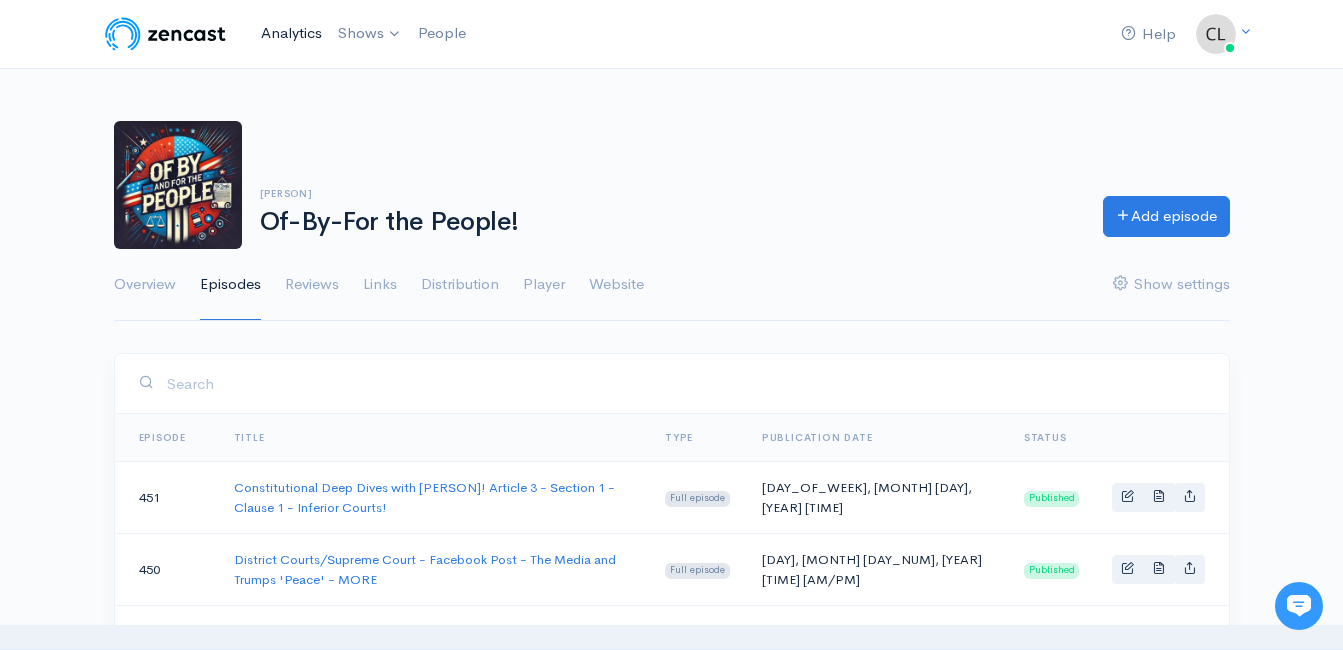 click on "Analytics" at bounding box center (291, 33) 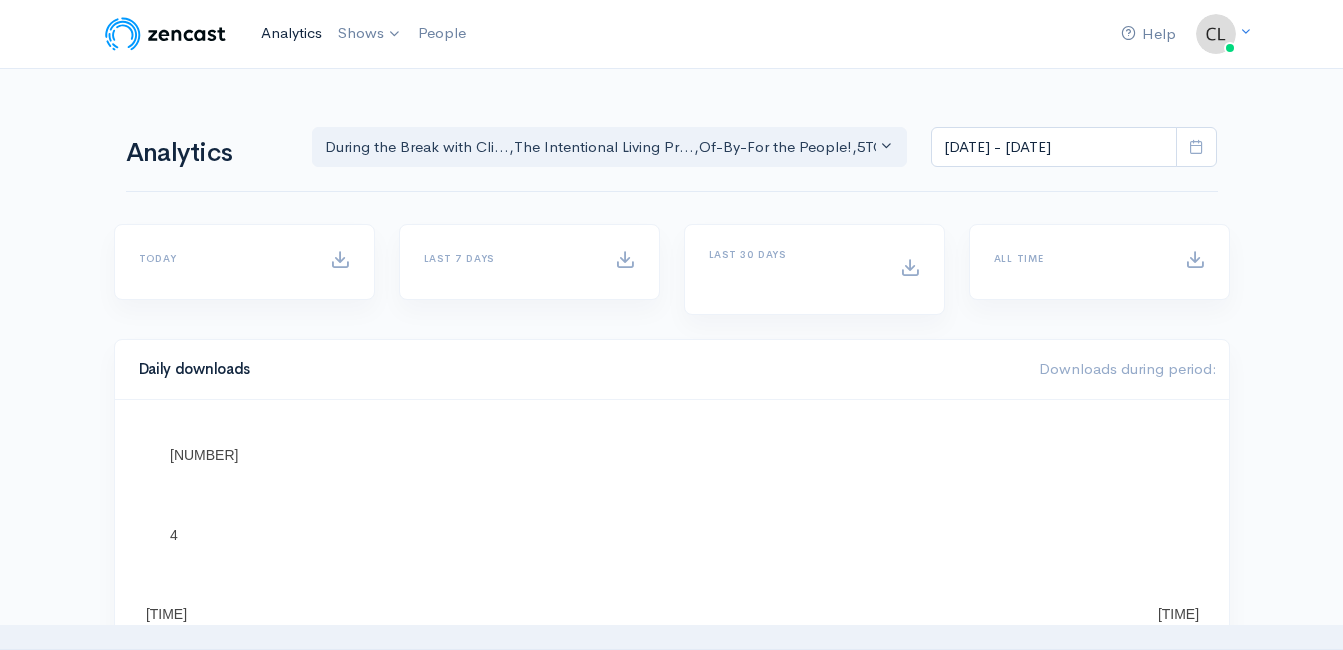 scroll, scrollTop: 0, scrollLeft: 0, axis: both 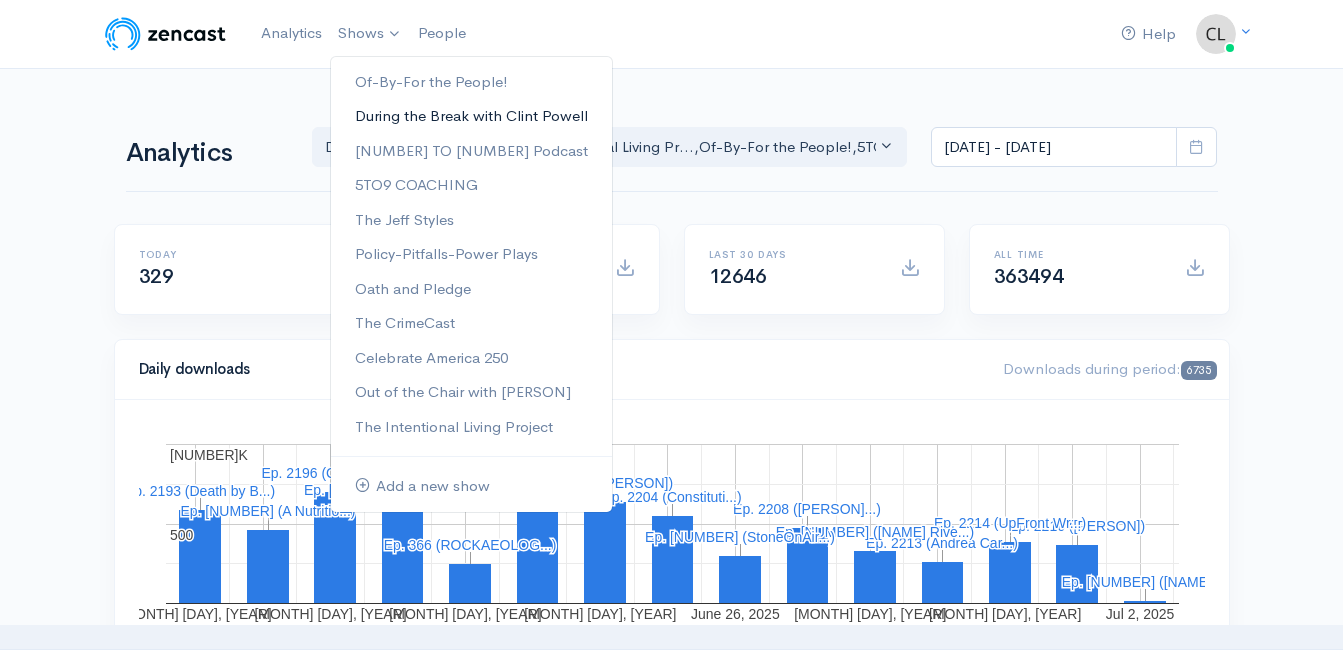 click on "During the Break with [PERSON]" at bounding box center (465, 116) 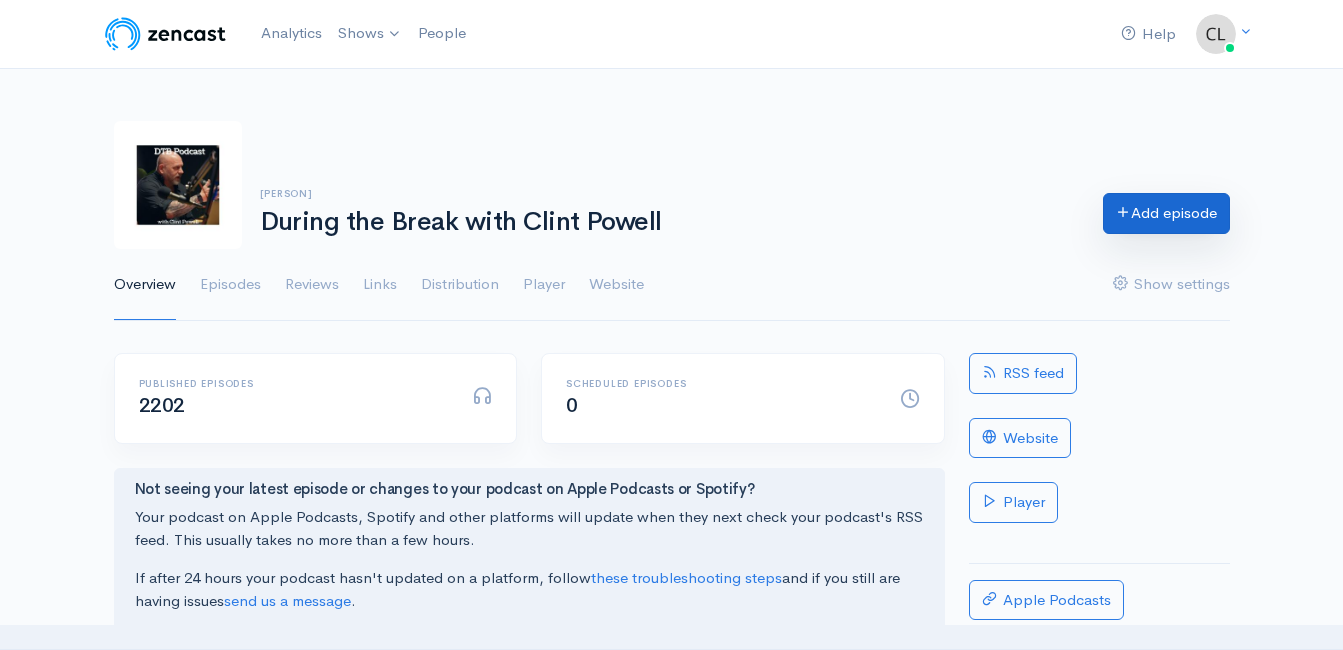 scroll, scrollTop: 0, scrollLeft: 0, axis: both 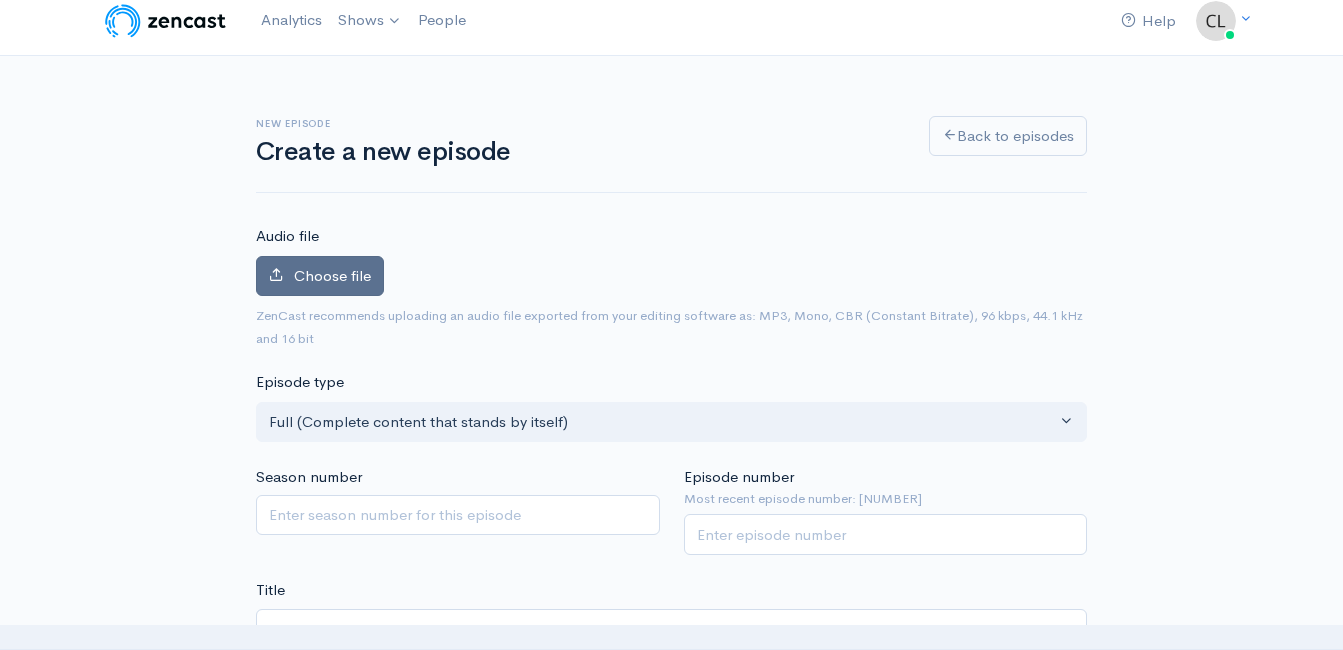 click on "Choose file" at bounding box center (320, 276) 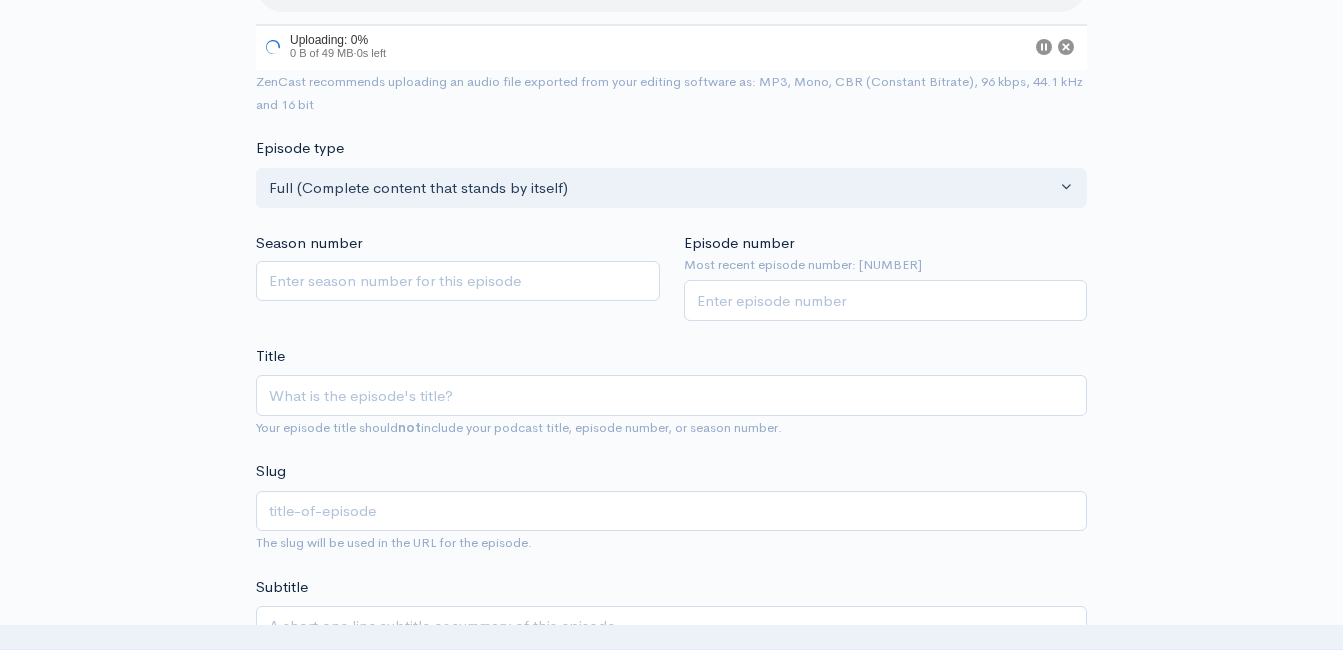 scroll, scrollTop: 313, scrollLeft: 0, axis: vertical 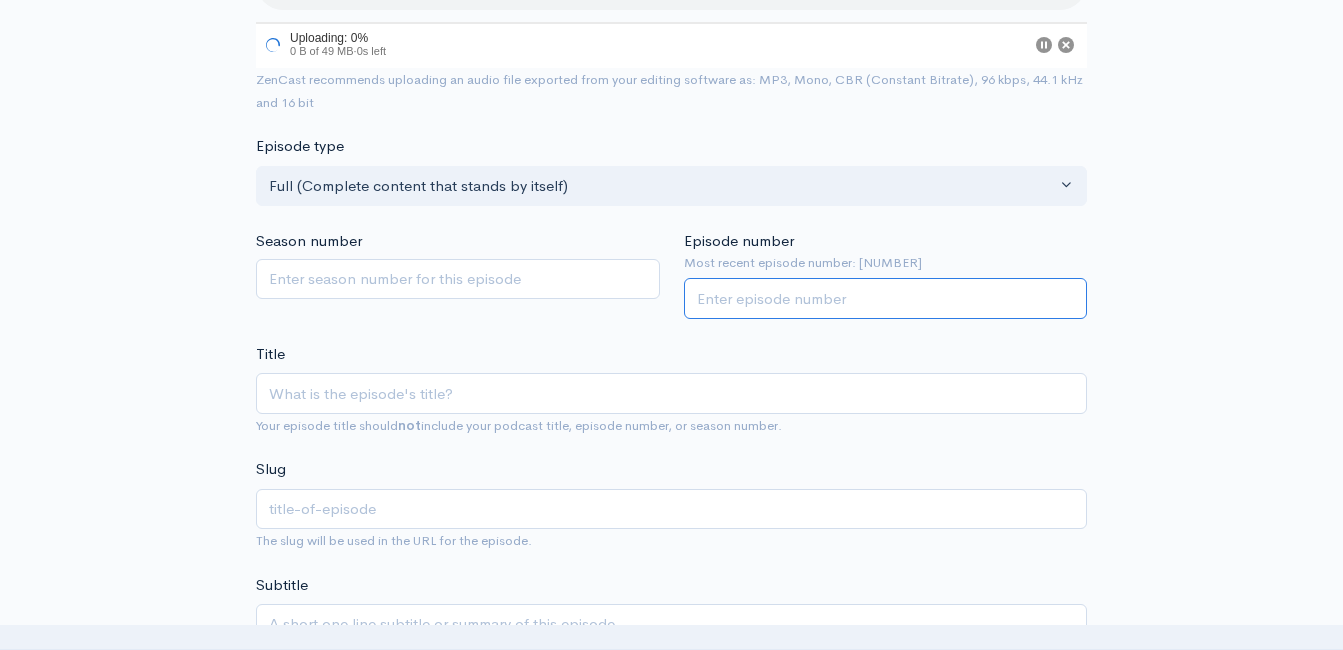 click on "Episode number" at bounding box center [886, 298] 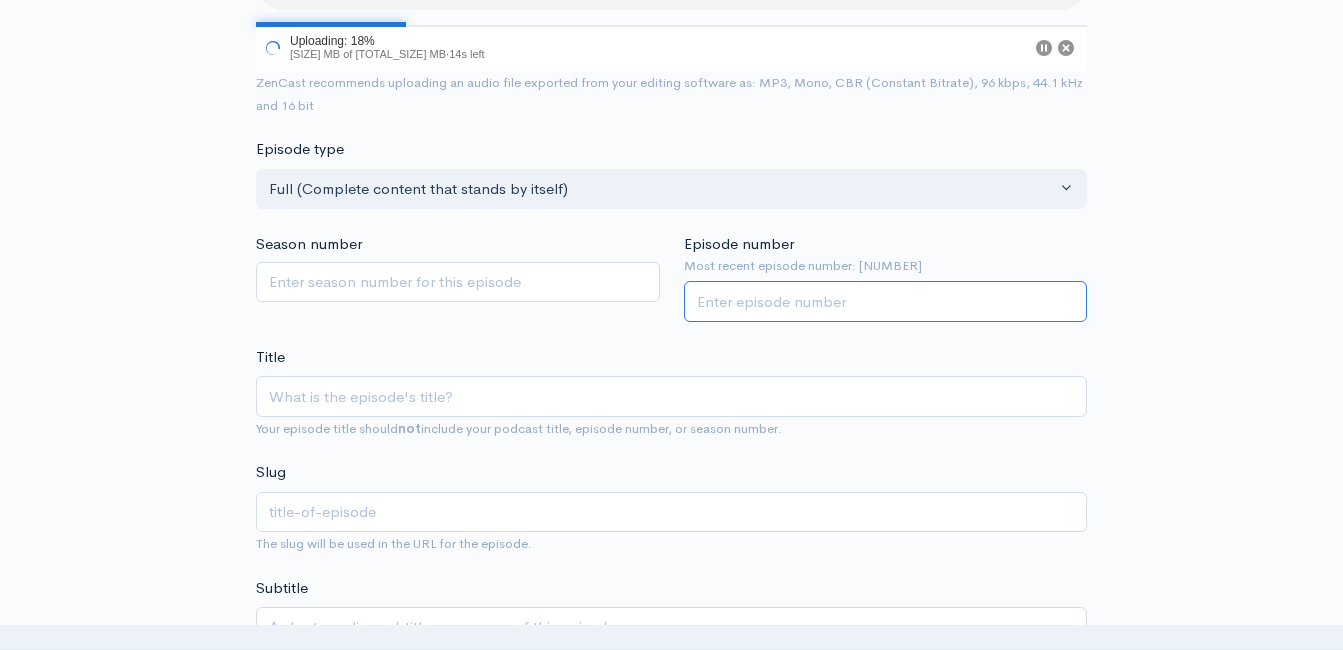 type on "2219" 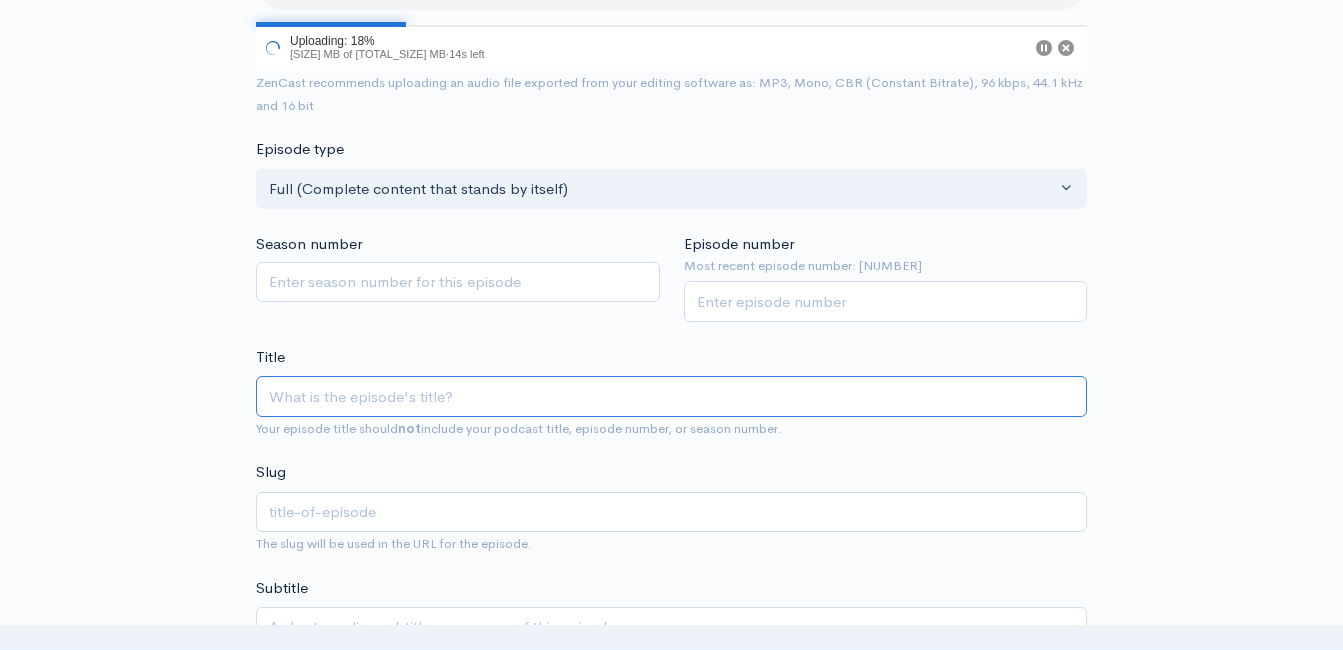 click on "Title" at bounding box center [671, 396] 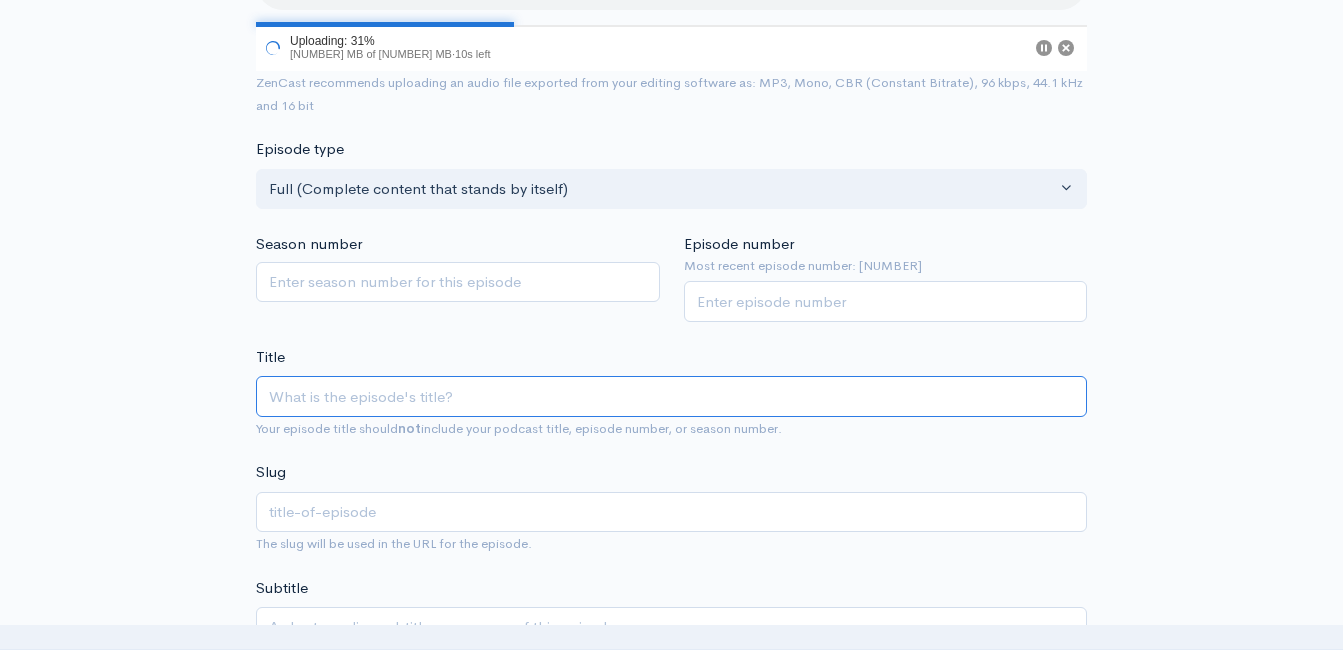 paste on "Article 3 - Section 1 - Clause 1 - Inferior Courts!" 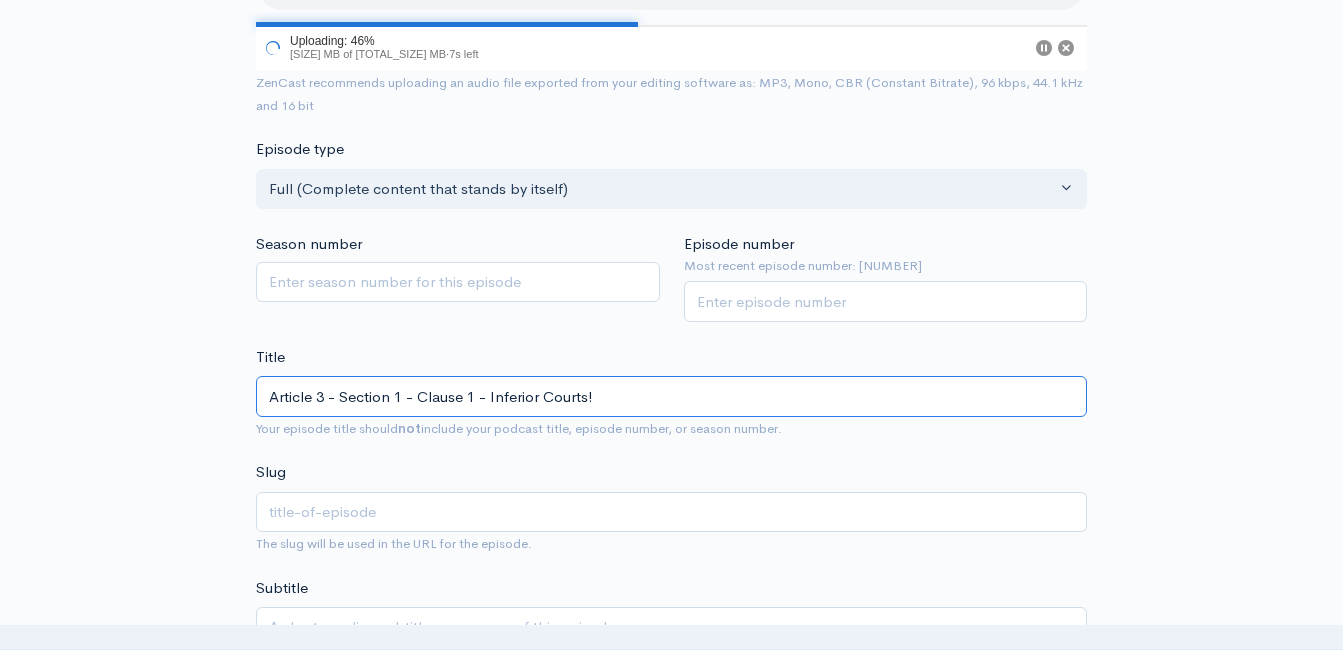 click on "Article 3 - Section 1 - Clause 1 - Inferior Courts!" at bounding box center (671, 396) 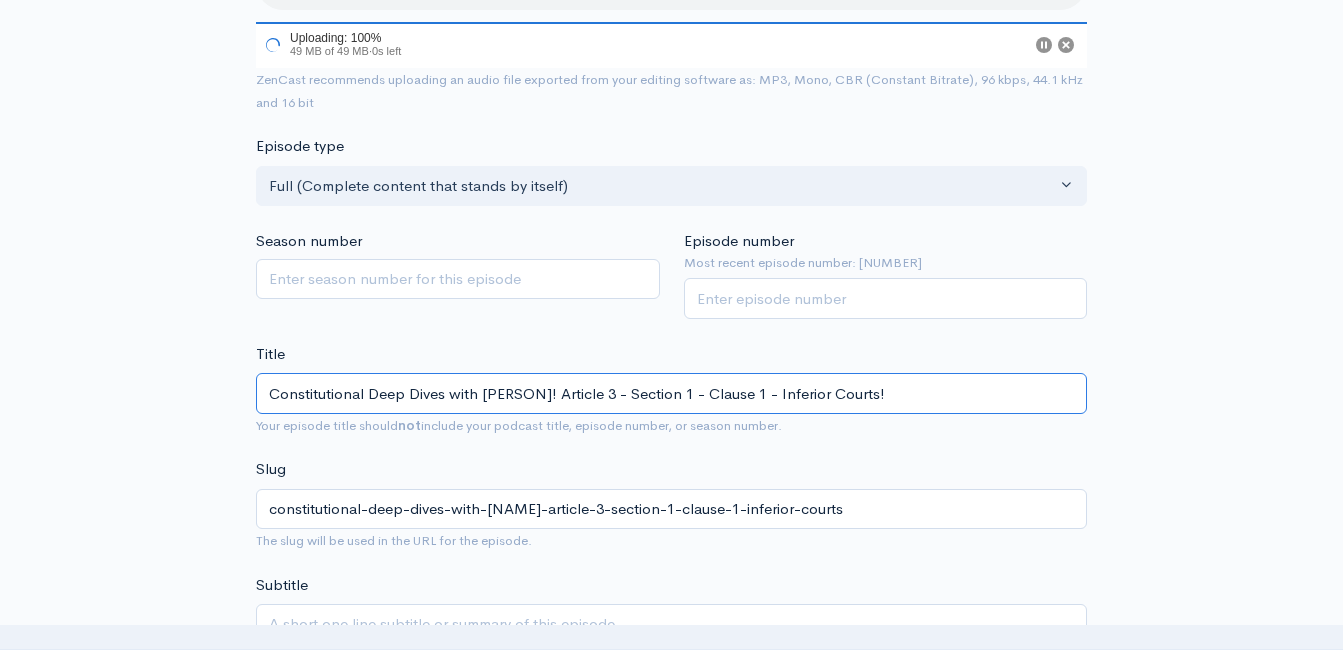 type on "Constitutional Deep Dives with Eric! Article 3 - Section 1 - Clause 1 - Inferior Courts!" 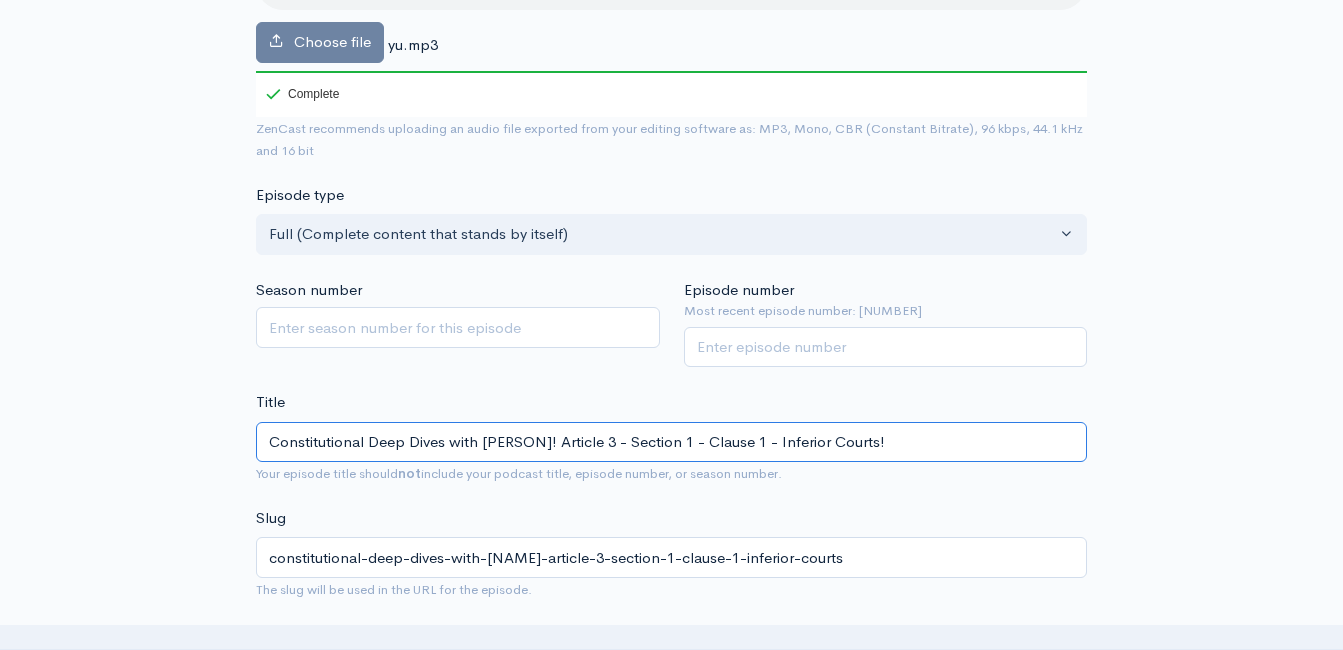 click on "Constitutional Deep Dives with Eric! Article 3 - Section 1 - Clause 1 - Inferior Courts!" at bounding box center (671, 442) 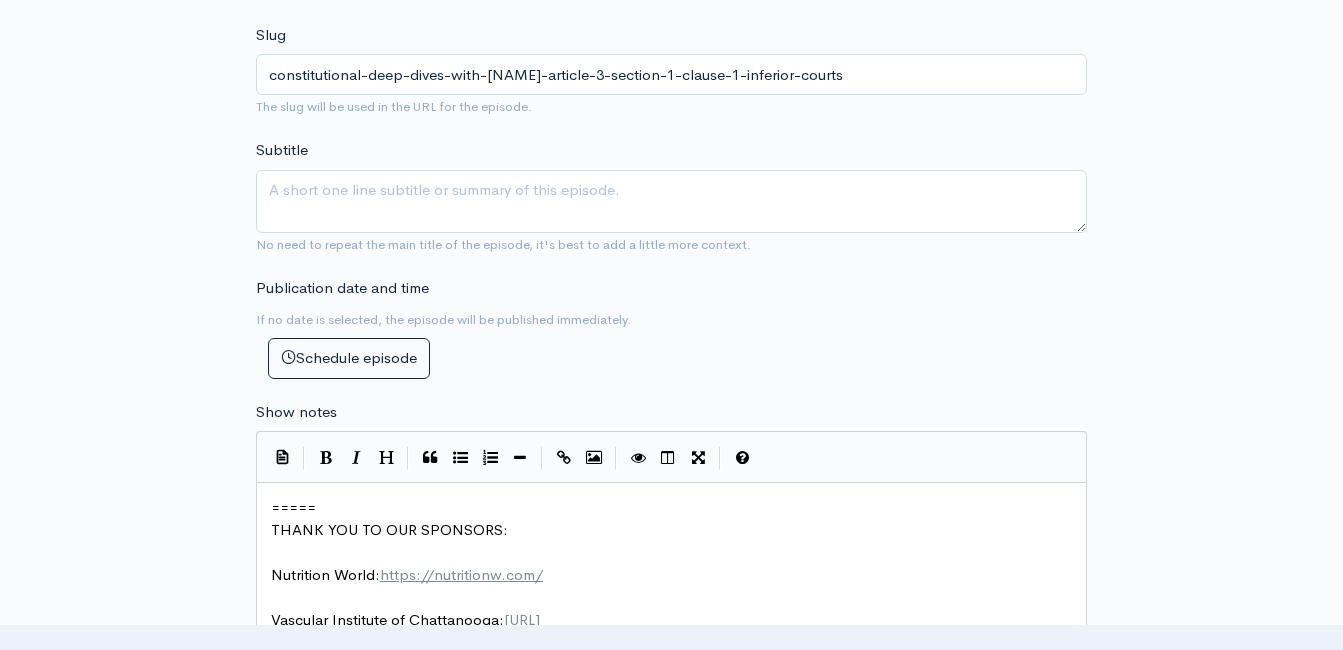 scroll, scrollTop: 813, scrollLeft: 0, axis: vertical 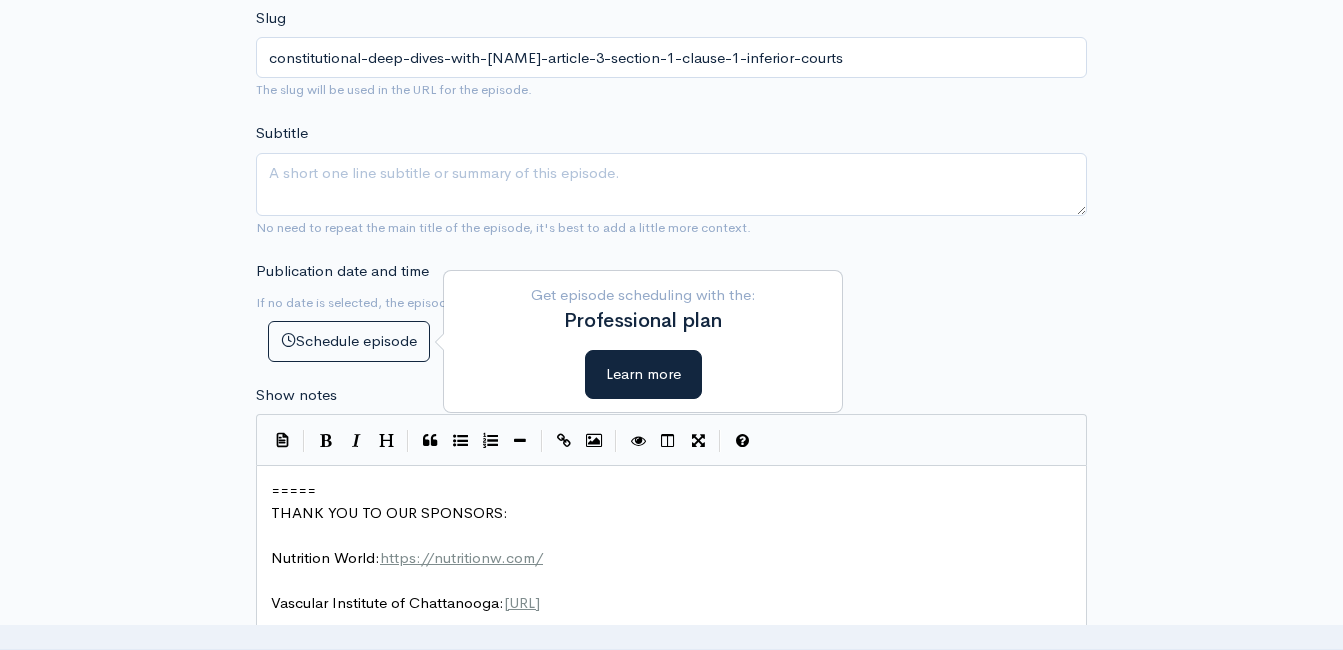 click on "THANK YOU TO OUR SPONSORS:" at bounding box center (293, 490) 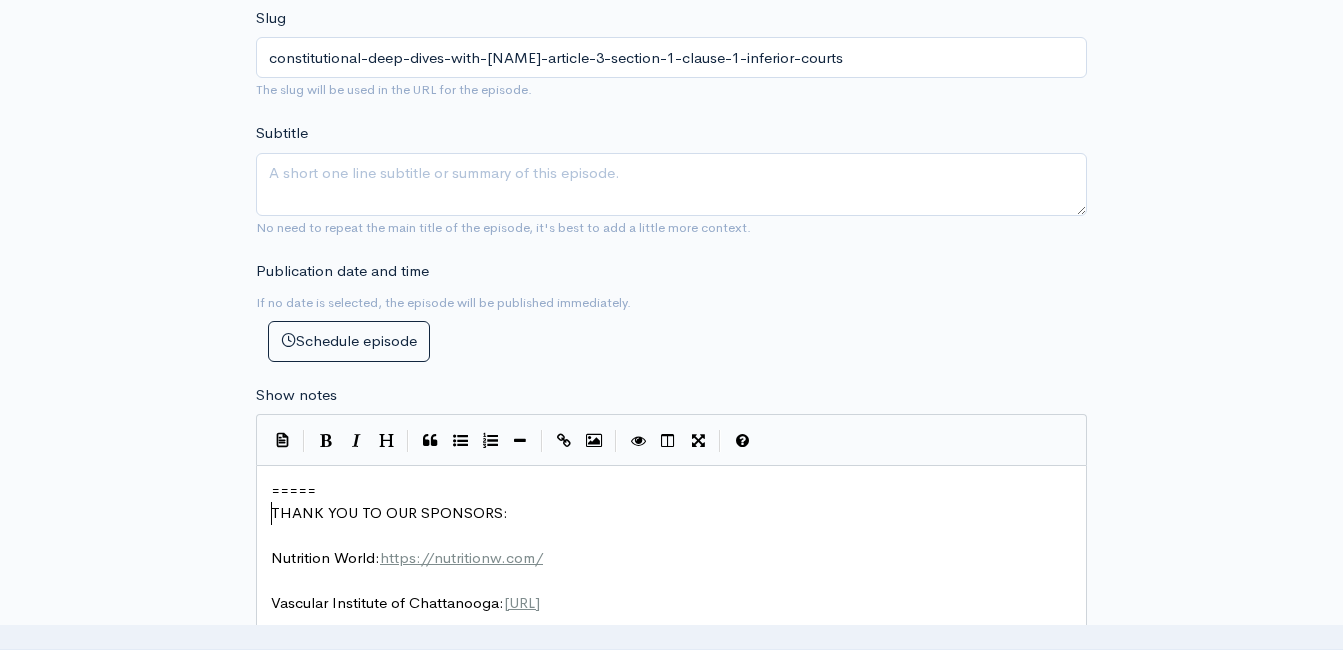 click on "=====" at bounding box center (293, 490) 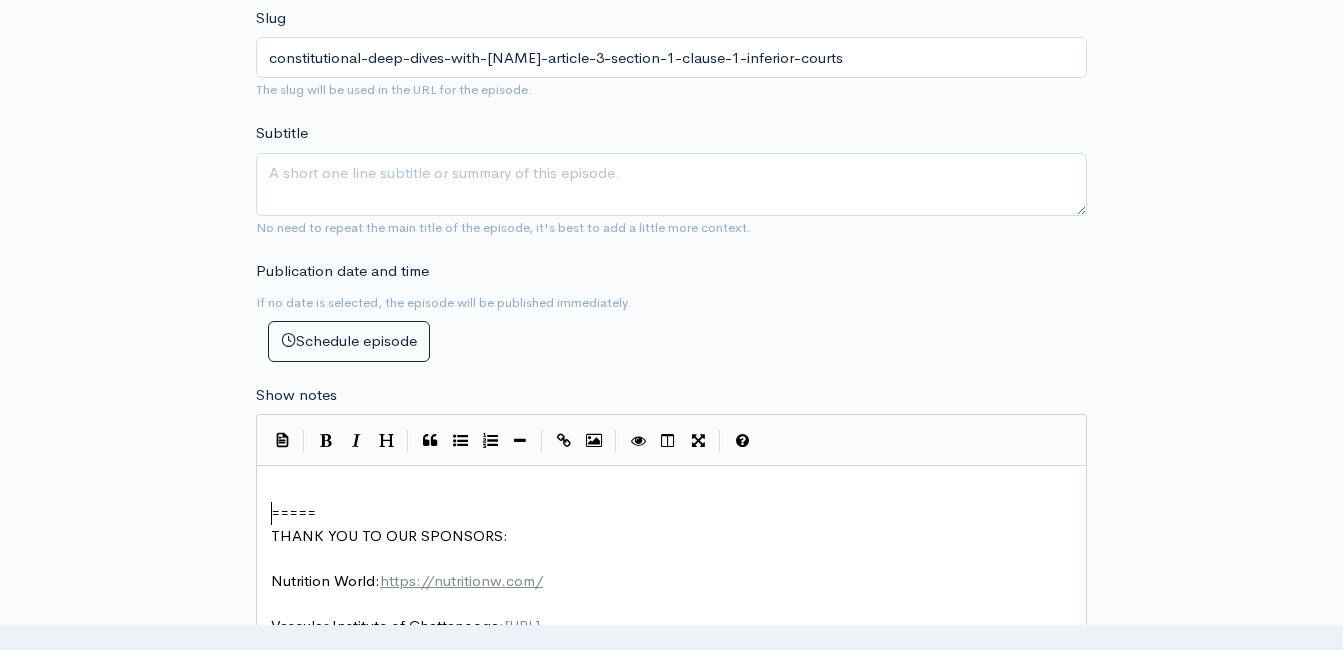 click on "​" at bounding box center (679, 491) 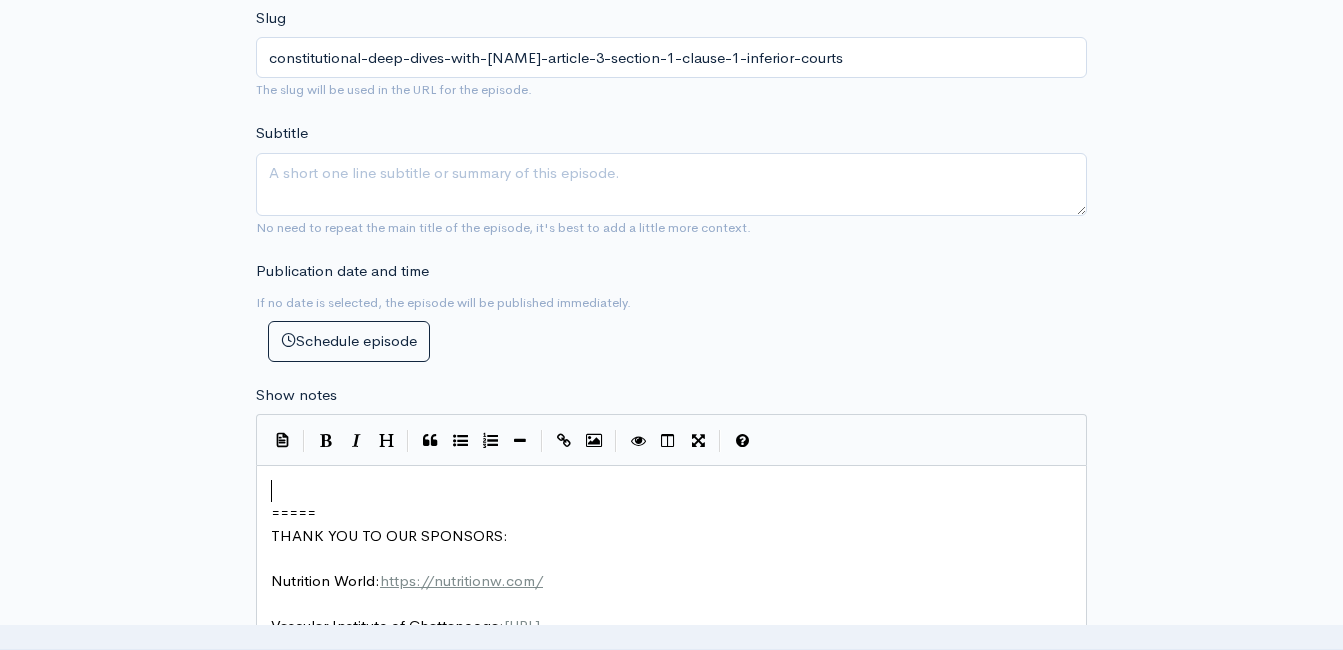scroll, scrollTop: 0, scrollLeft: 0, axis: both 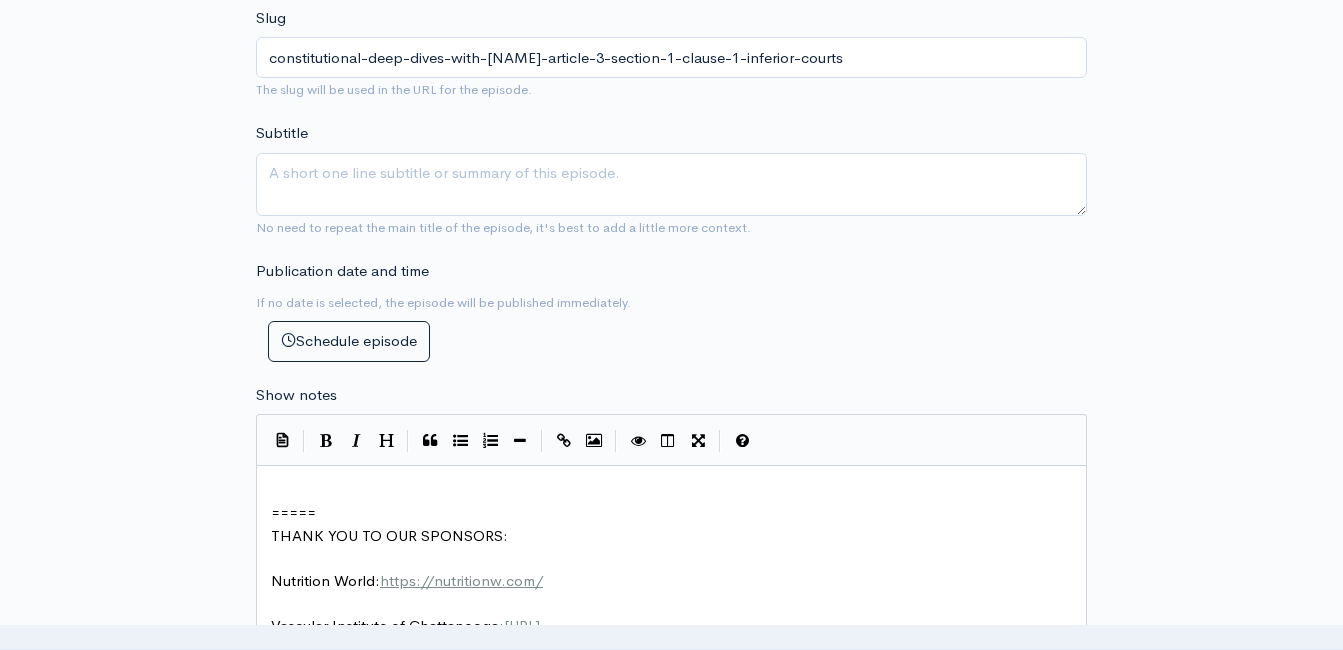 paste on "P" 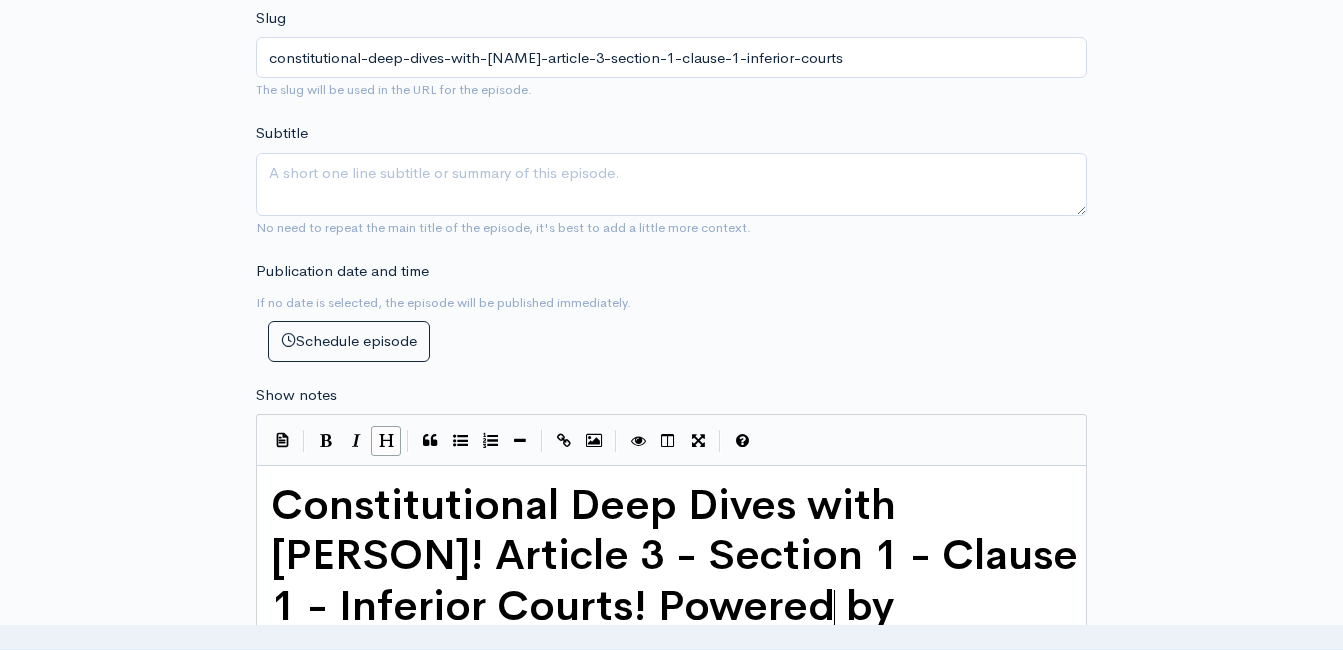 scroll, scrollTop: 7, scrollLeft: 82, axis: both 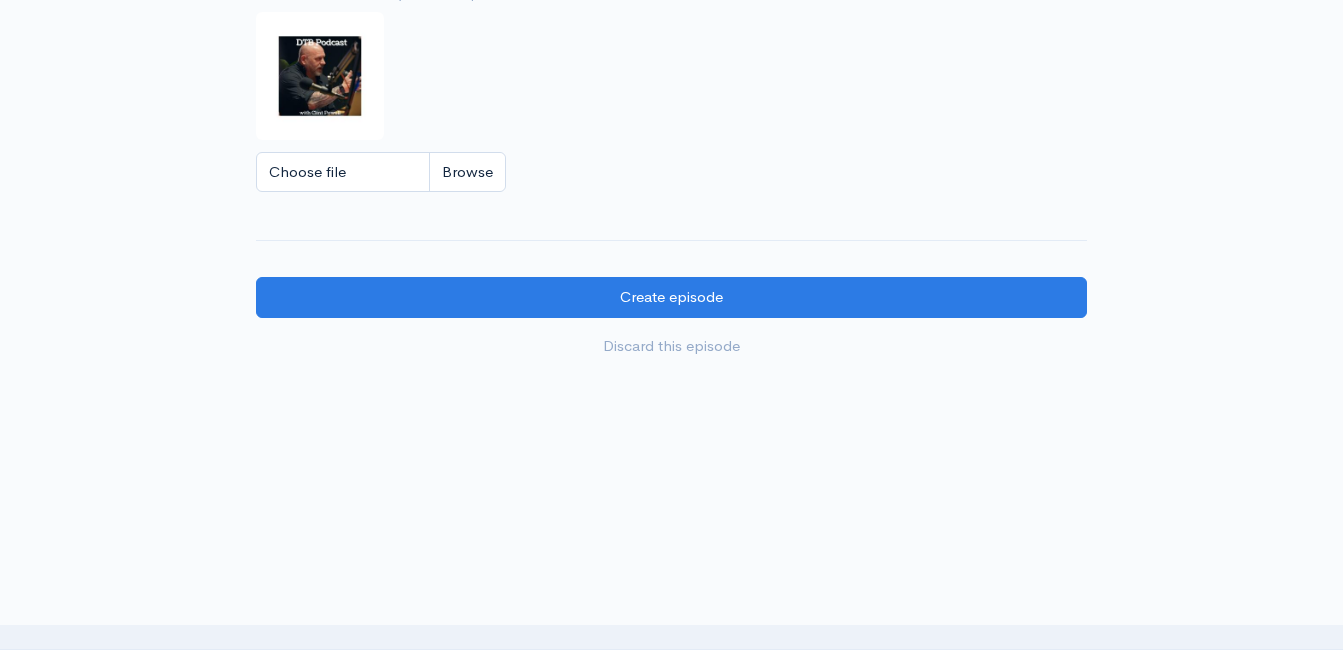 type on "Buchanan and Associates: www.buchanandisability.com" 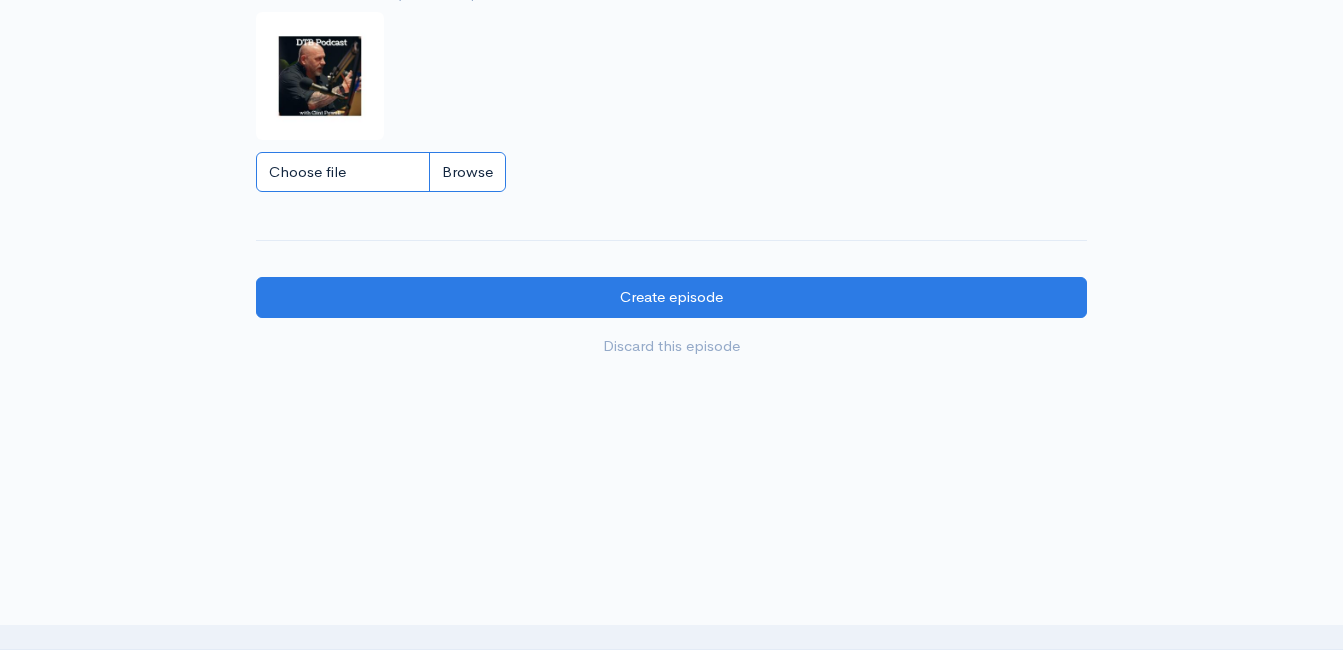 click on "Choose file" at bounding box center [381, 206] 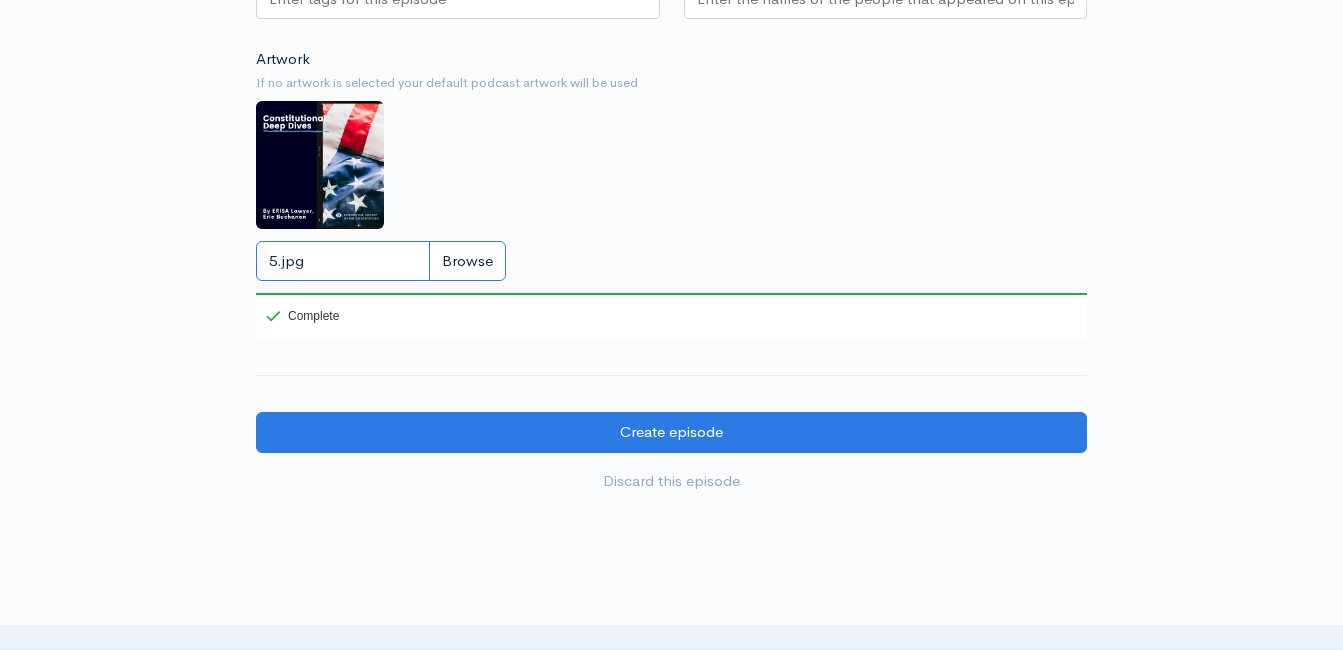 scroll, scrollTop: 2332, scrollLeft: 0, axis: vertical 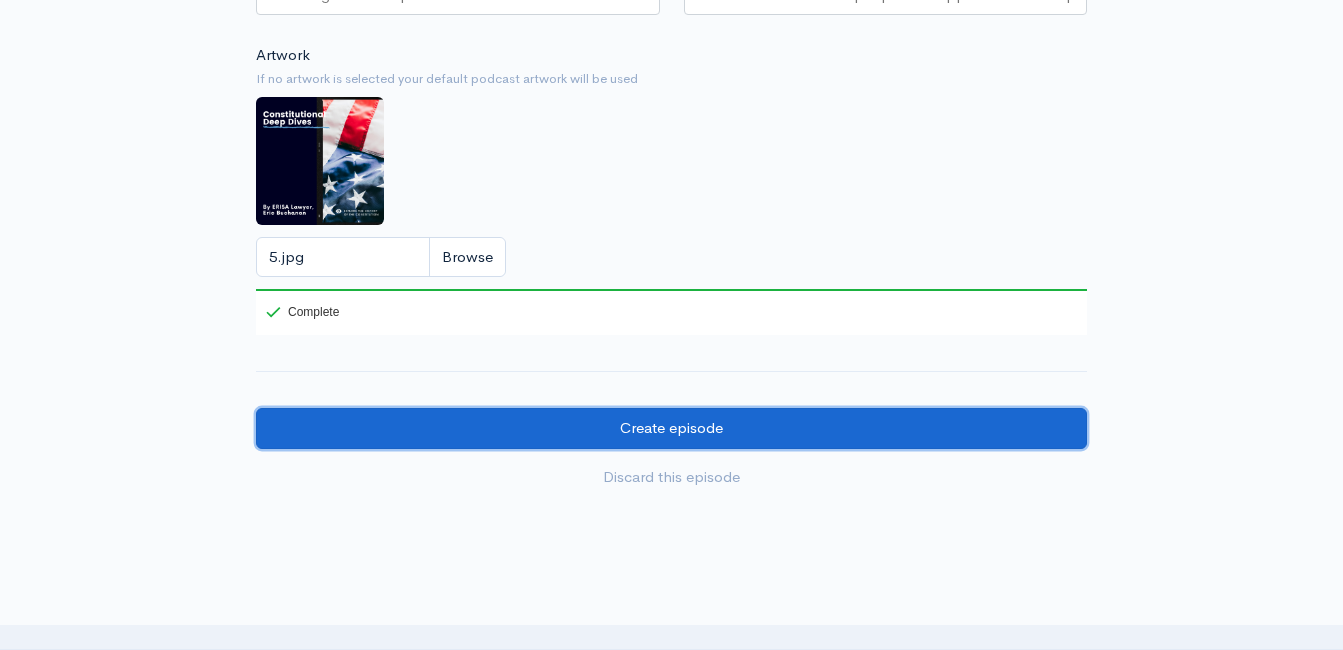 click on "Create episode" at bounding box center (671, 477) 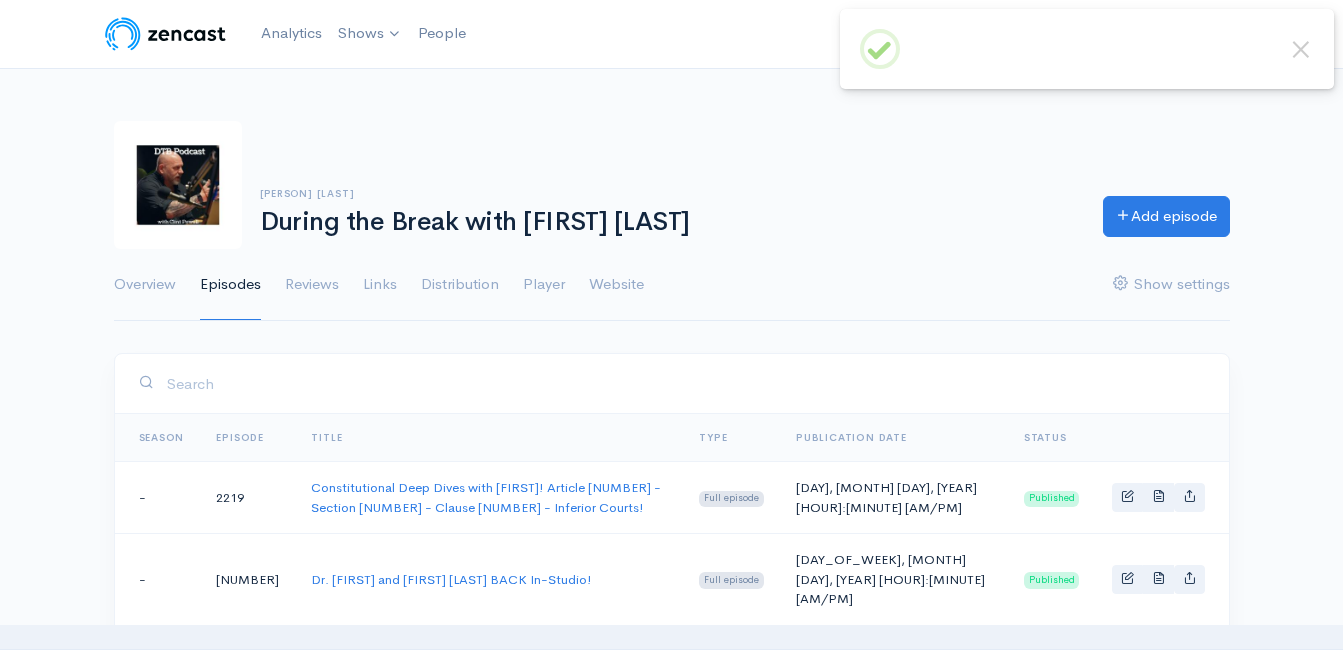 scroll, scrollTop: 0, scrollLeft: 0, axis: both 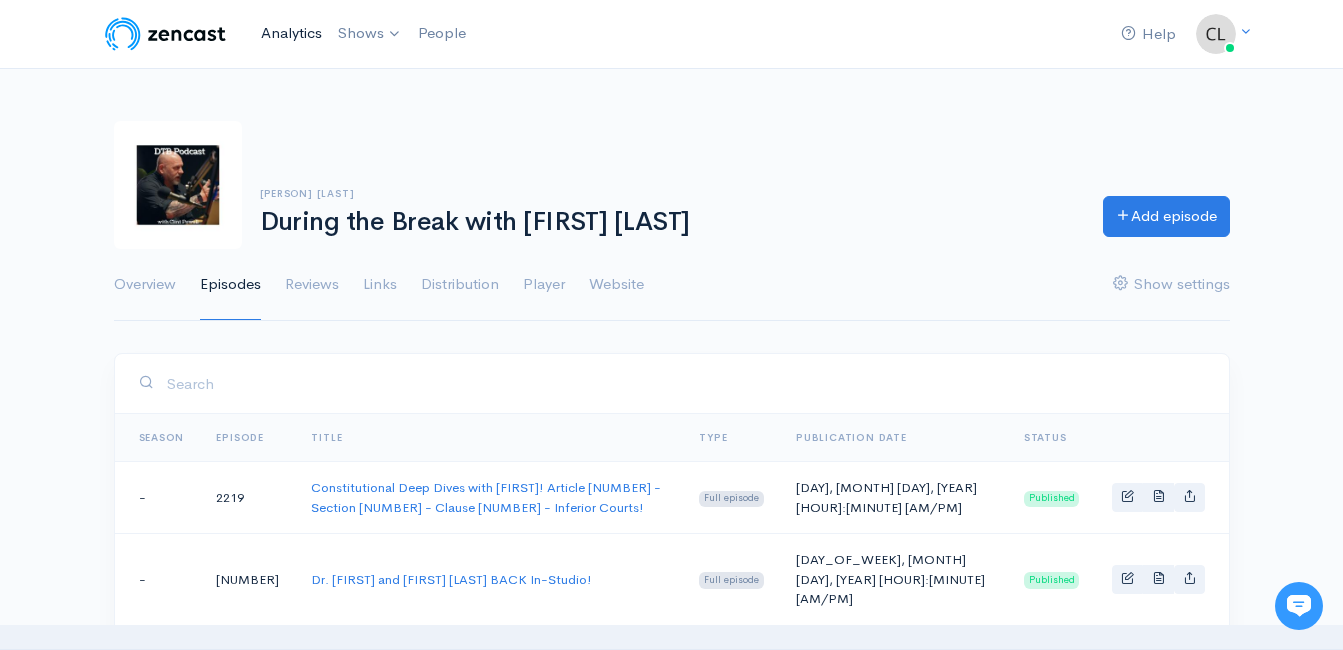click on "Analytics" at bounding box center (291, 33) 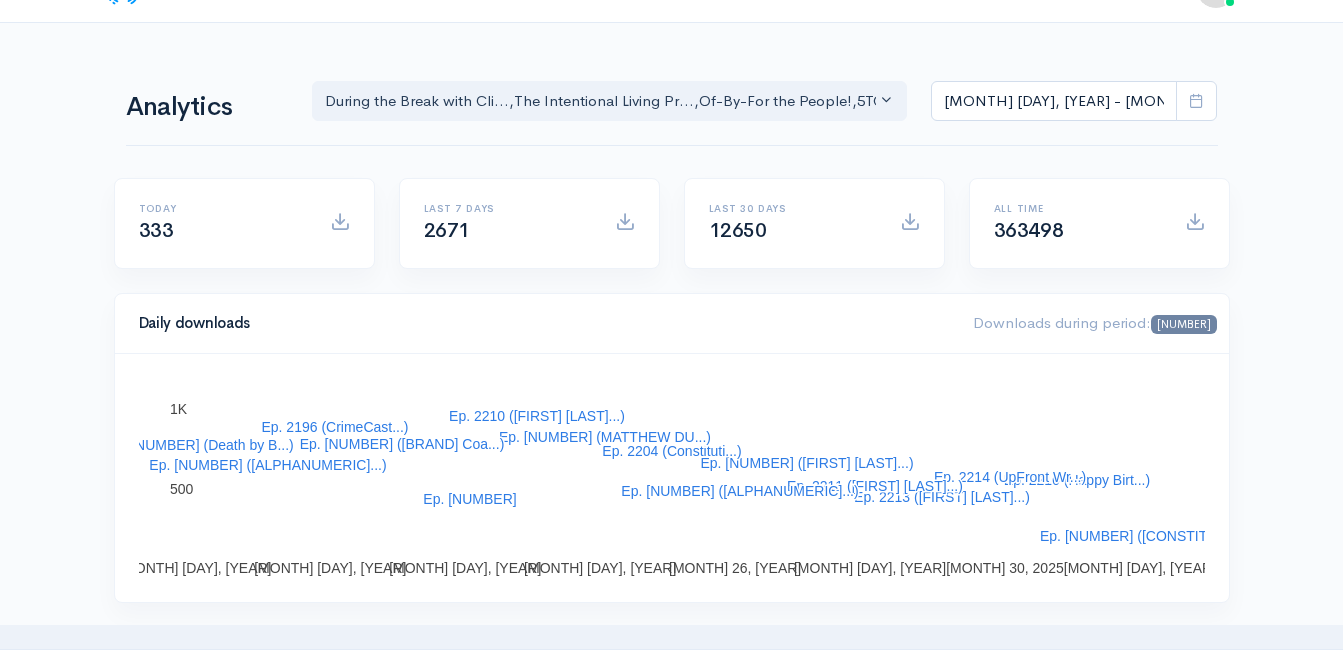 scroll, scrollTop: 0, scrollLeft: 0, axis: both 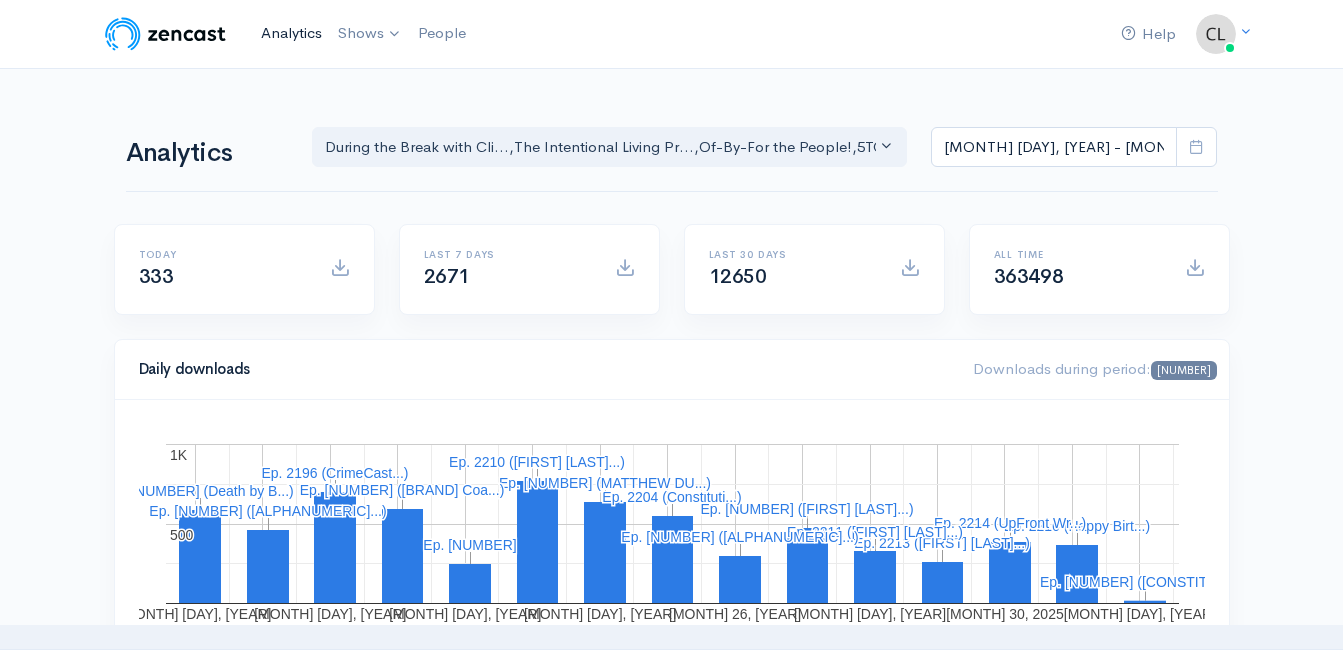 click on "Analytics" at bounding box center (291, 33) 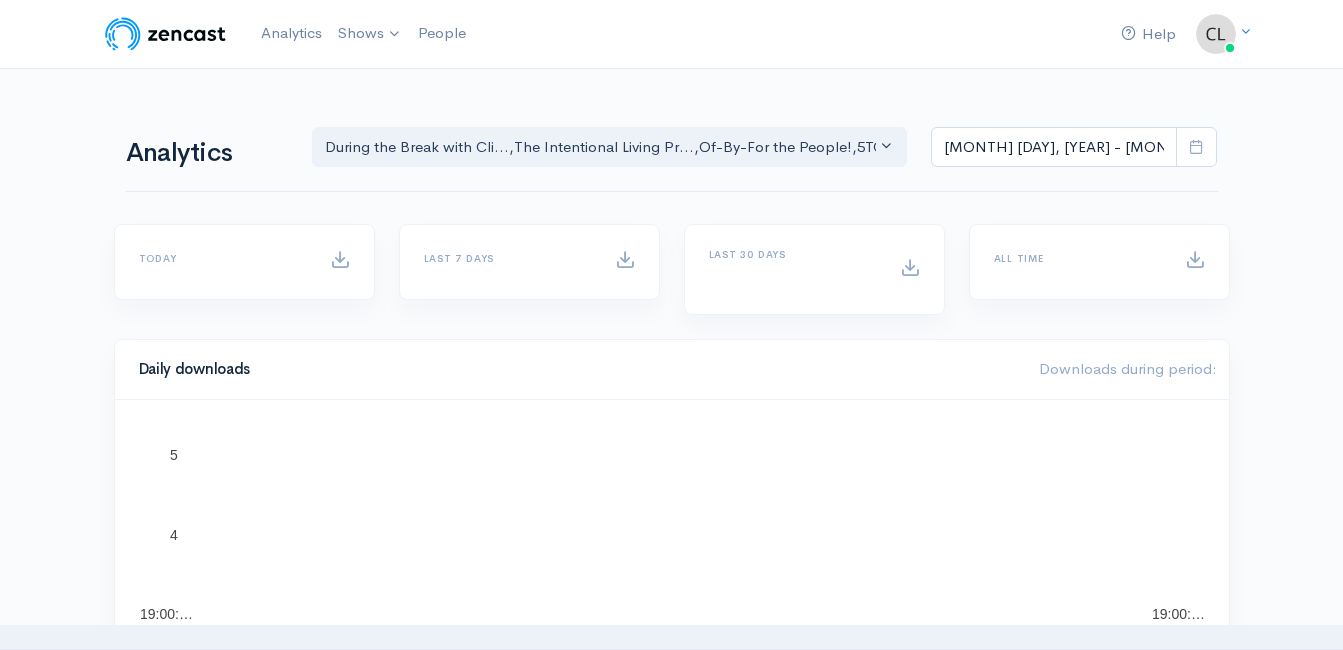 scroll, scrollTop: 0, scrollLeft: 0, axis: both 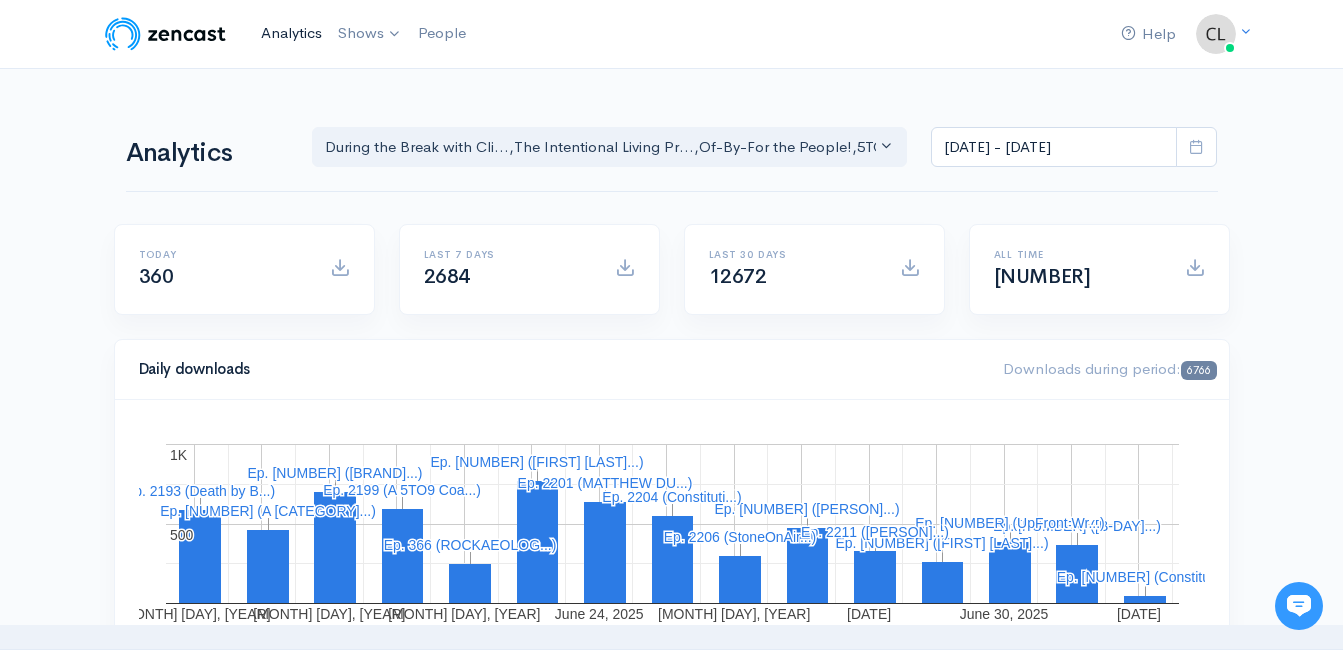 click on "Analytics" at bounding box center [291, 33] 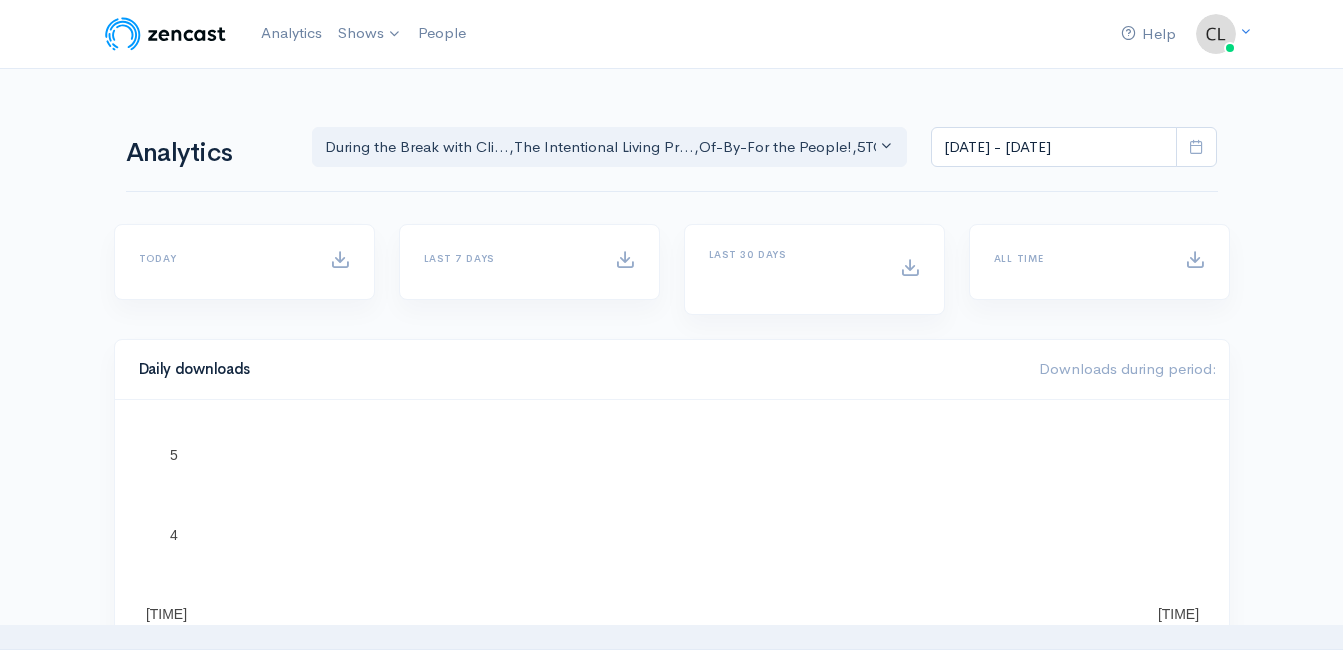 scroll, scrollTop: 0, scrollLeft: 0, axis: both 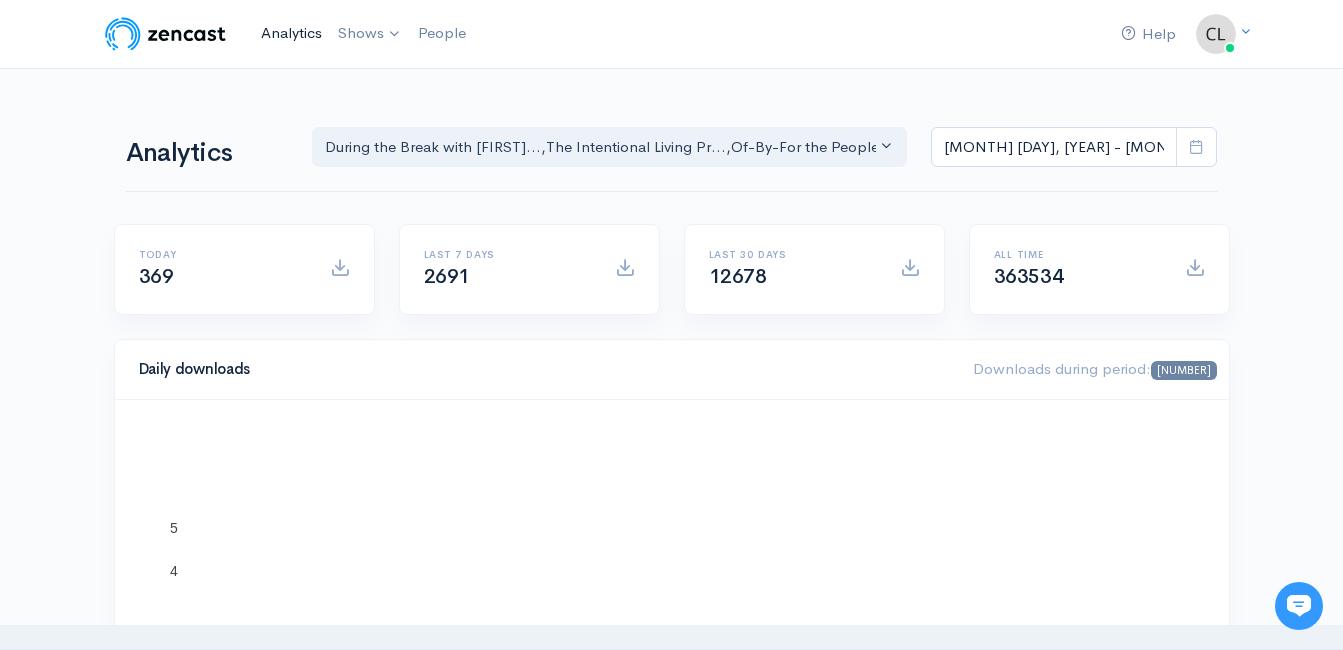 click on "Analytics" at bounding box center (291, 33) 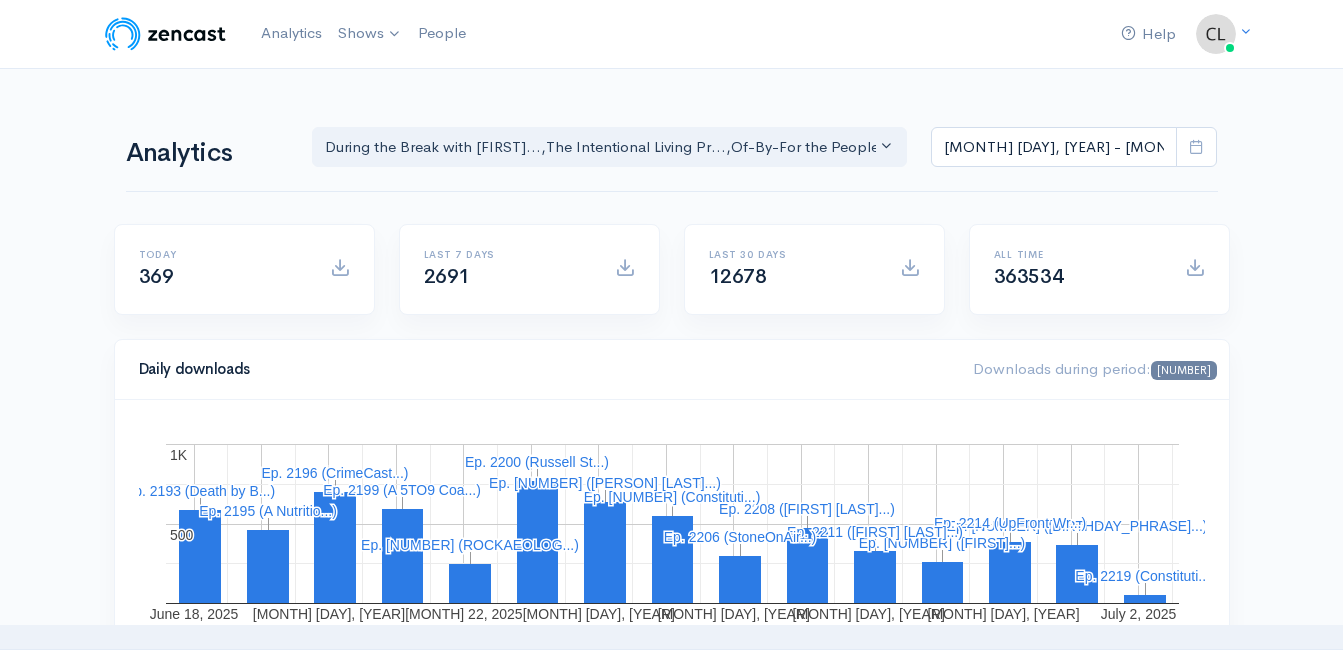 scroll, scrollTop: 0, scrollLeft: 0, axis: both 